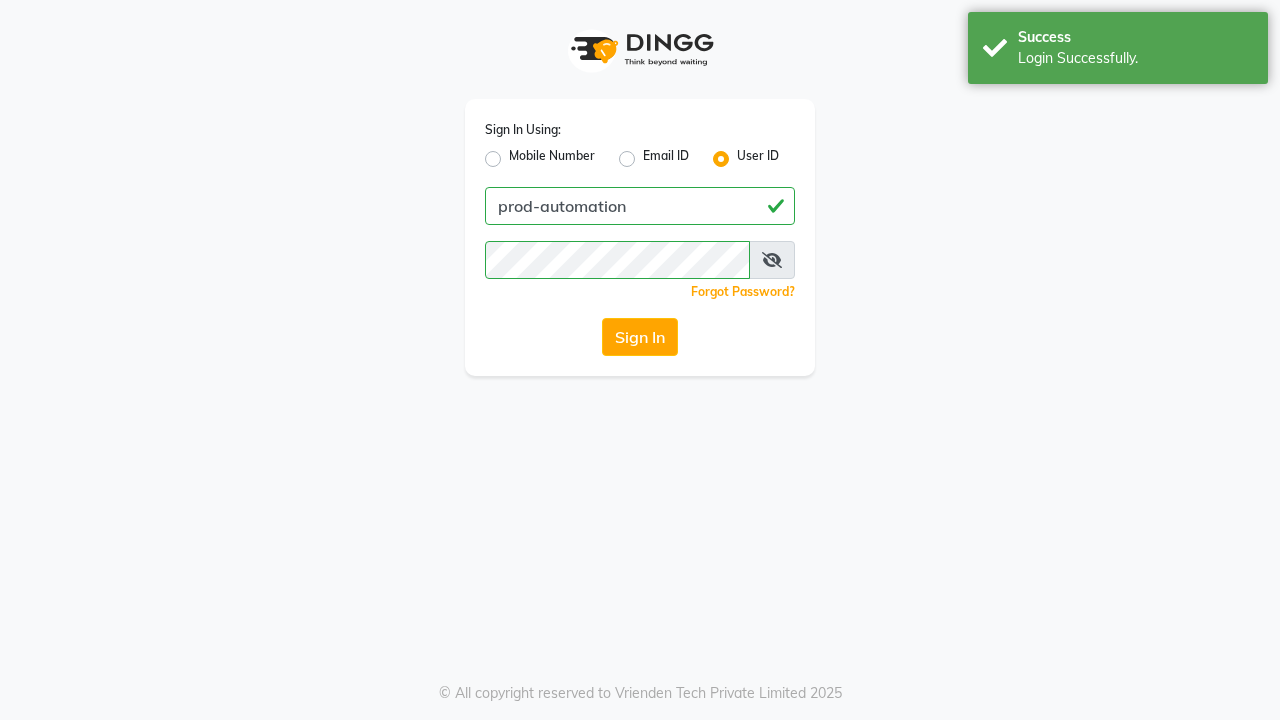 scroll, scrollTop: 0, scrollLeft: 0, axis: both 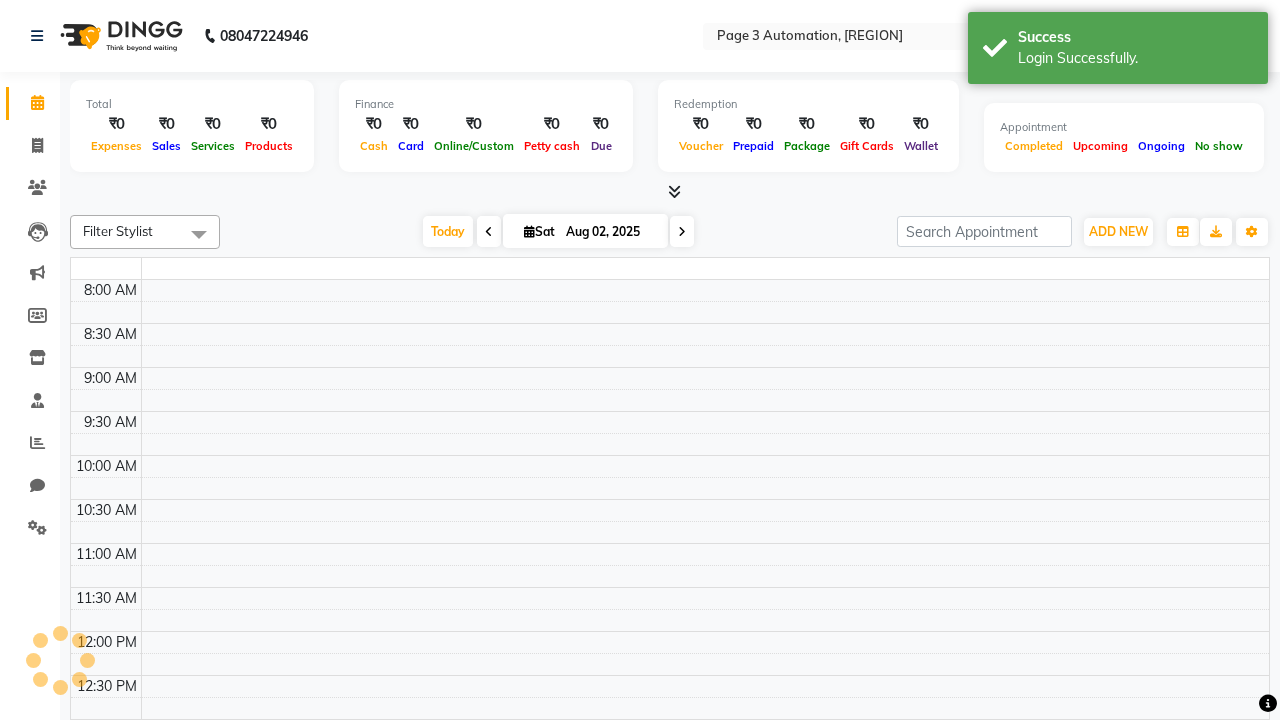 select on "en" 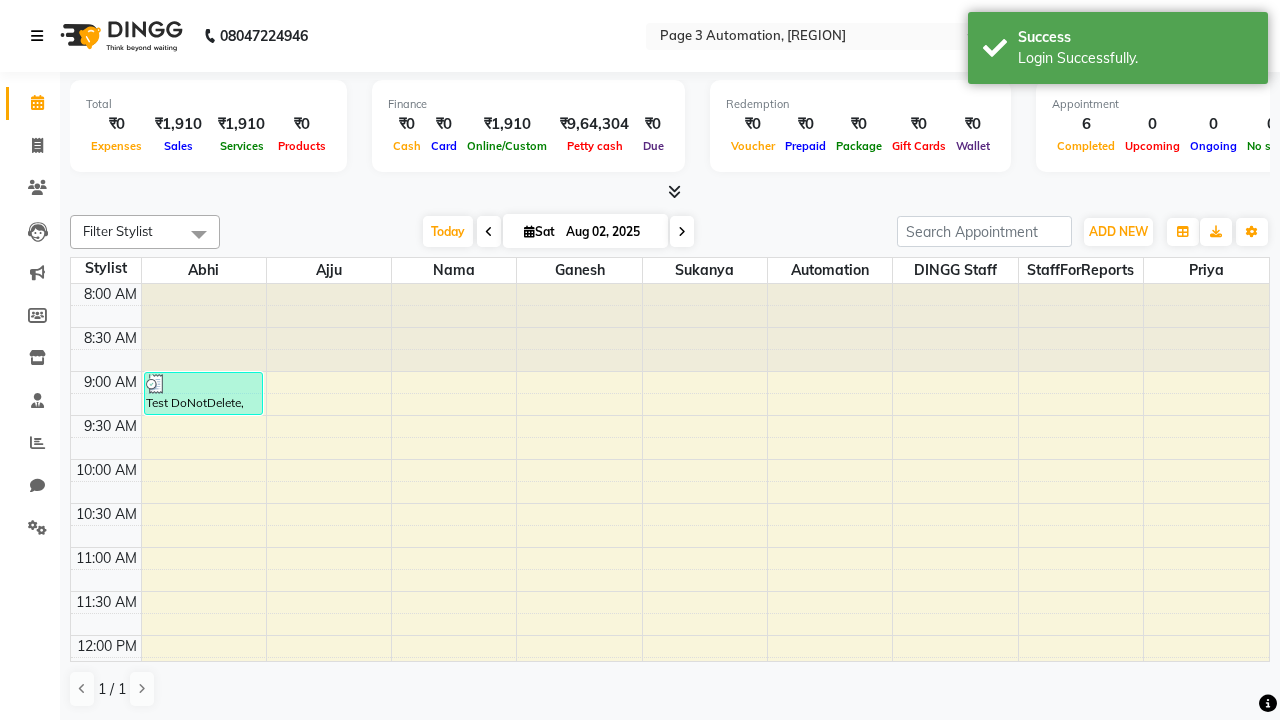 click at bounding box center (37, 36) 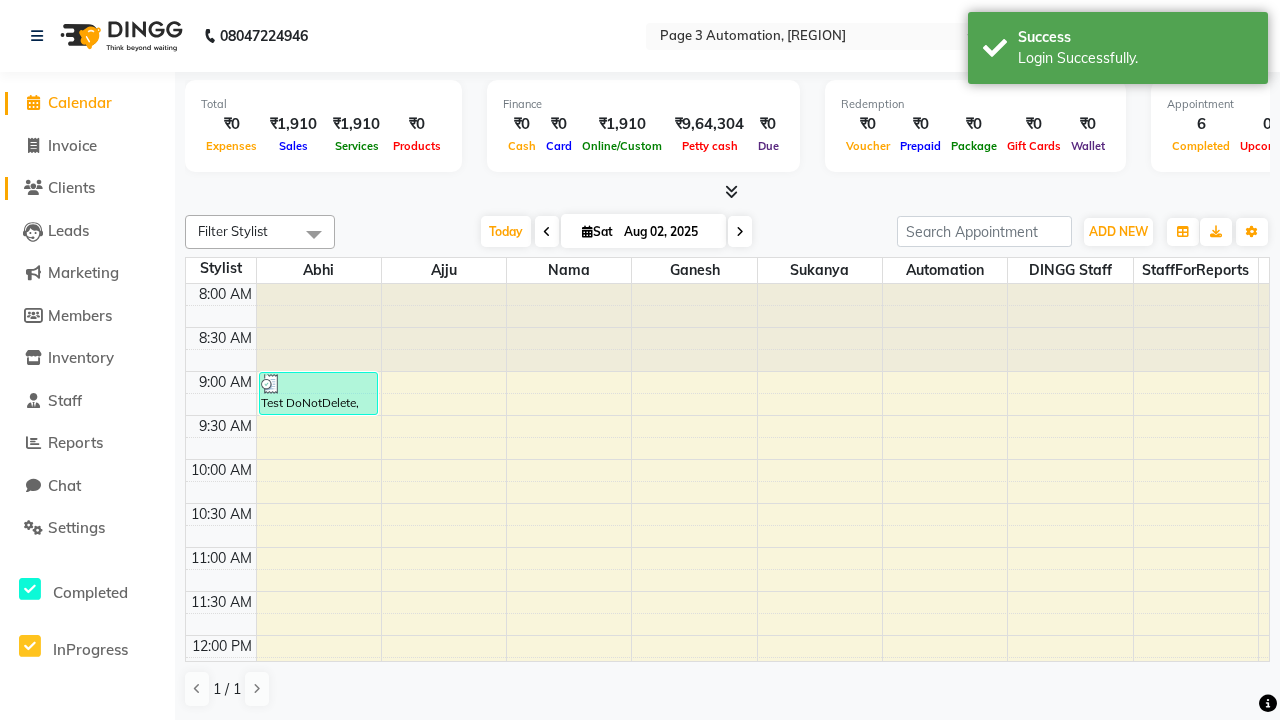 click on "Clients" 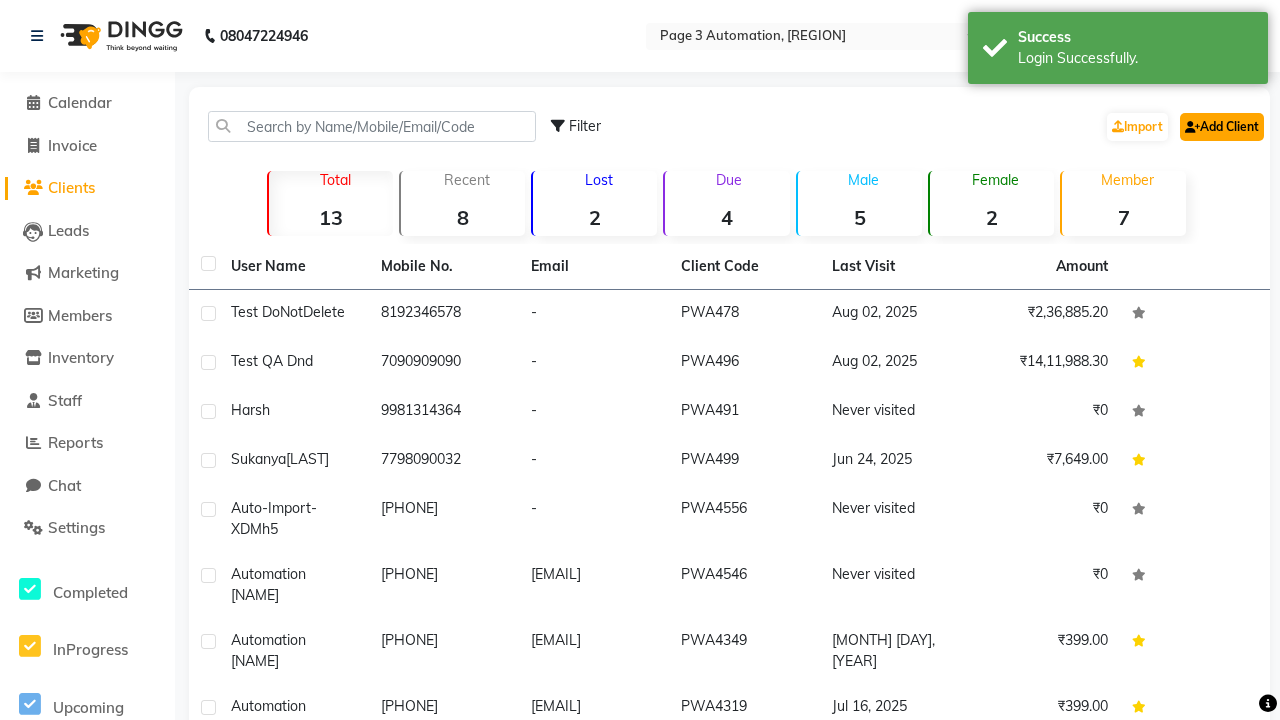 click on "Add Client" 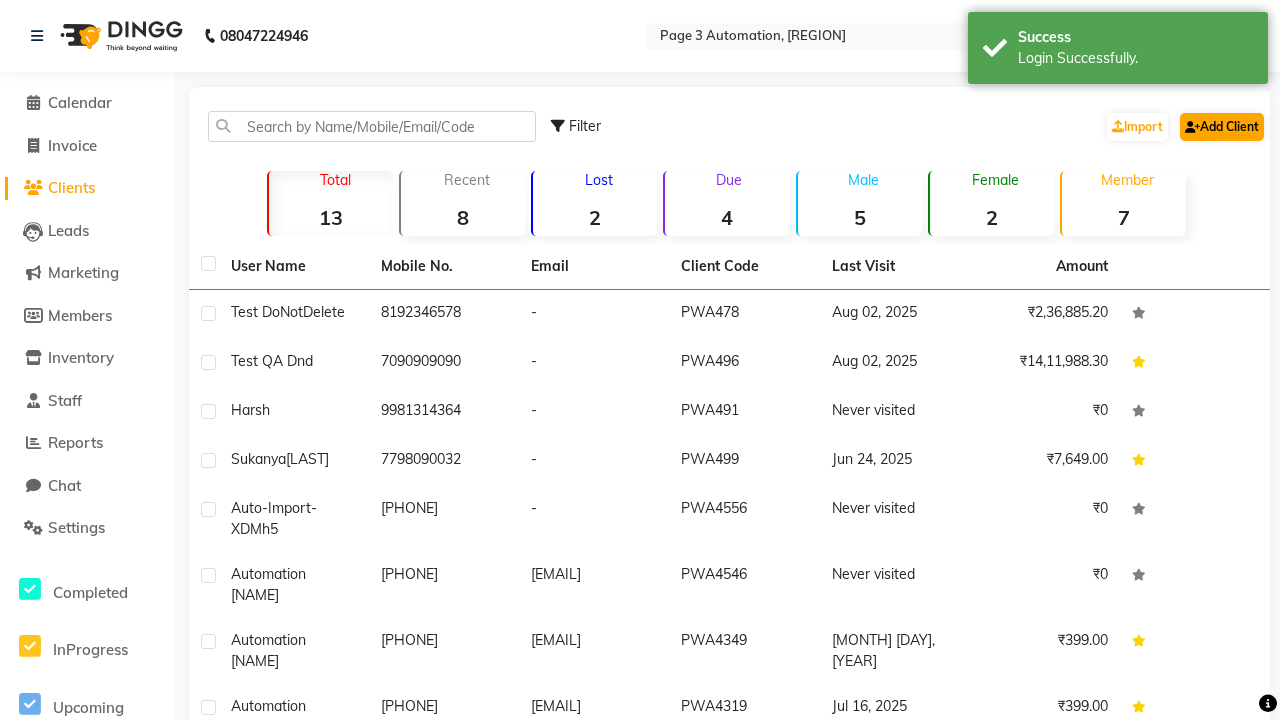 select on "22" 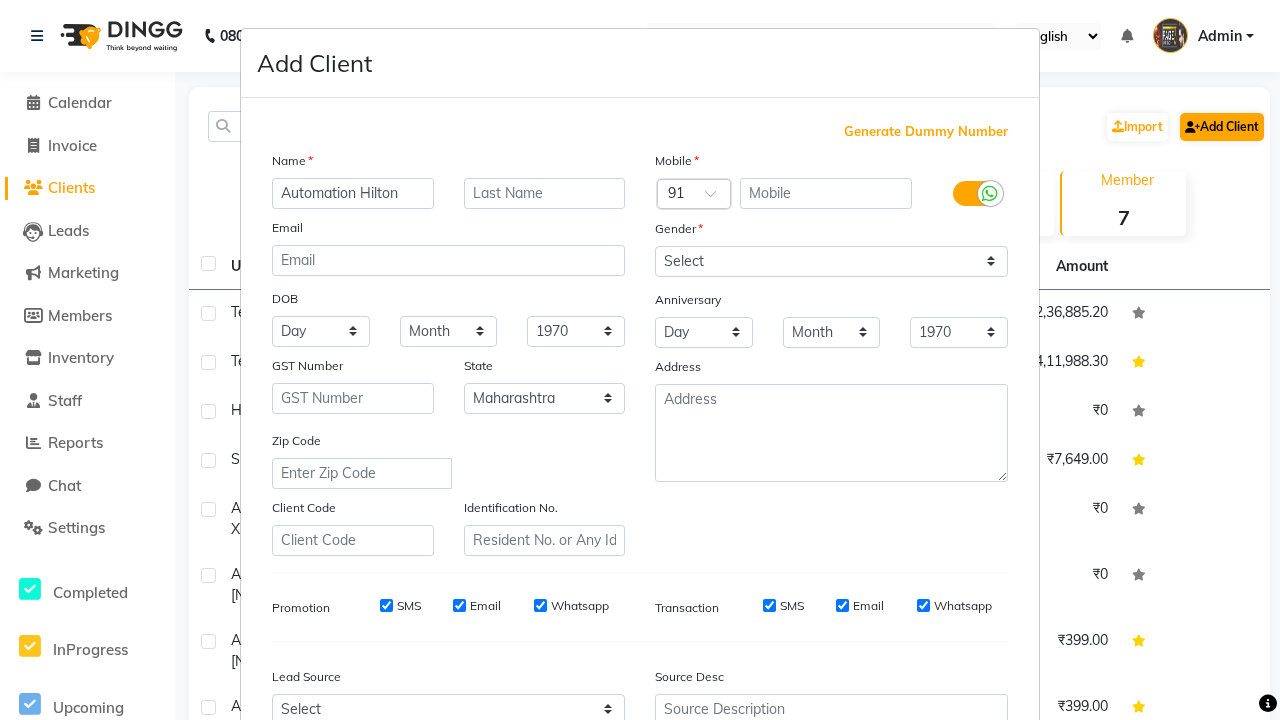 type on "Automation [LAST]" 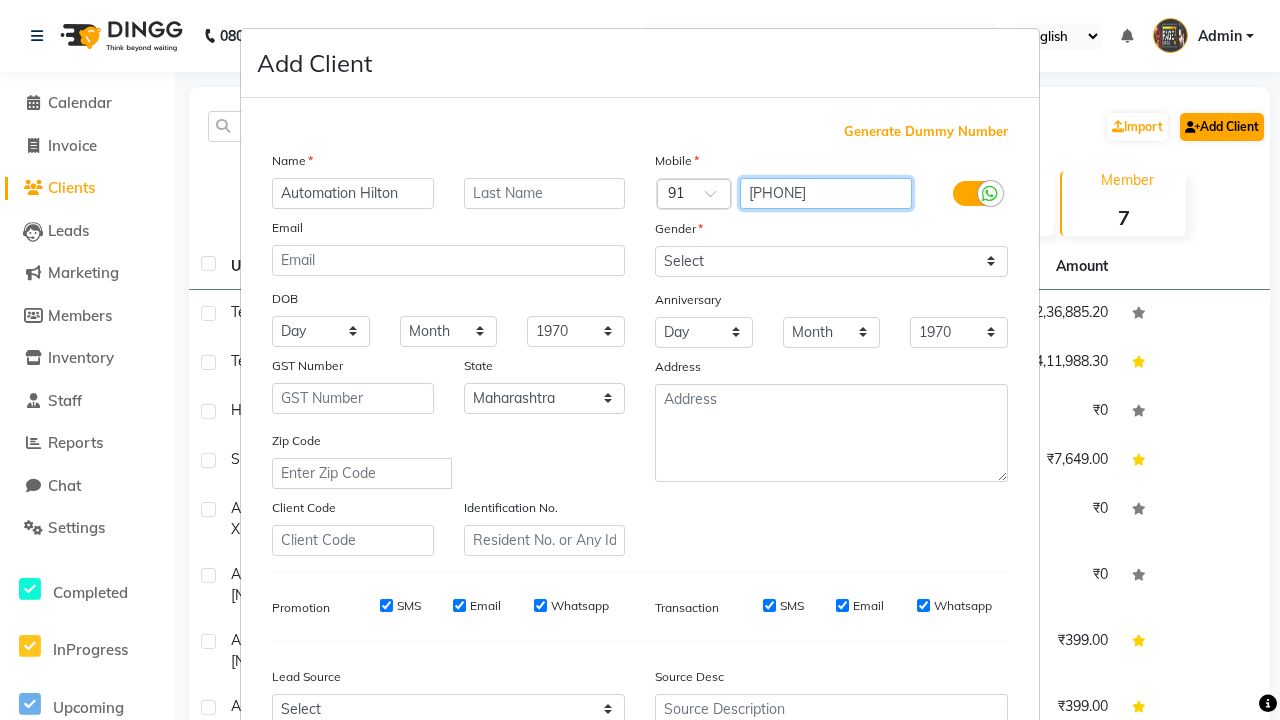 type on "[PHONE]" 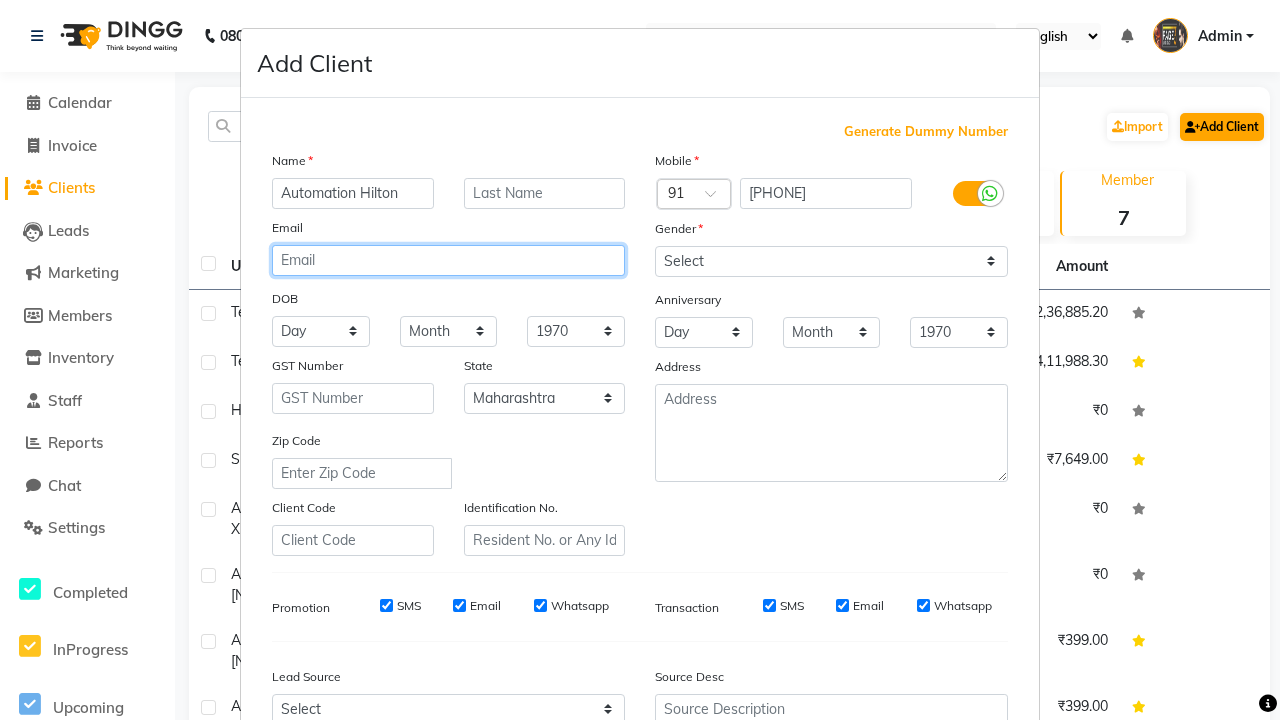 type on "[EMAIL]" 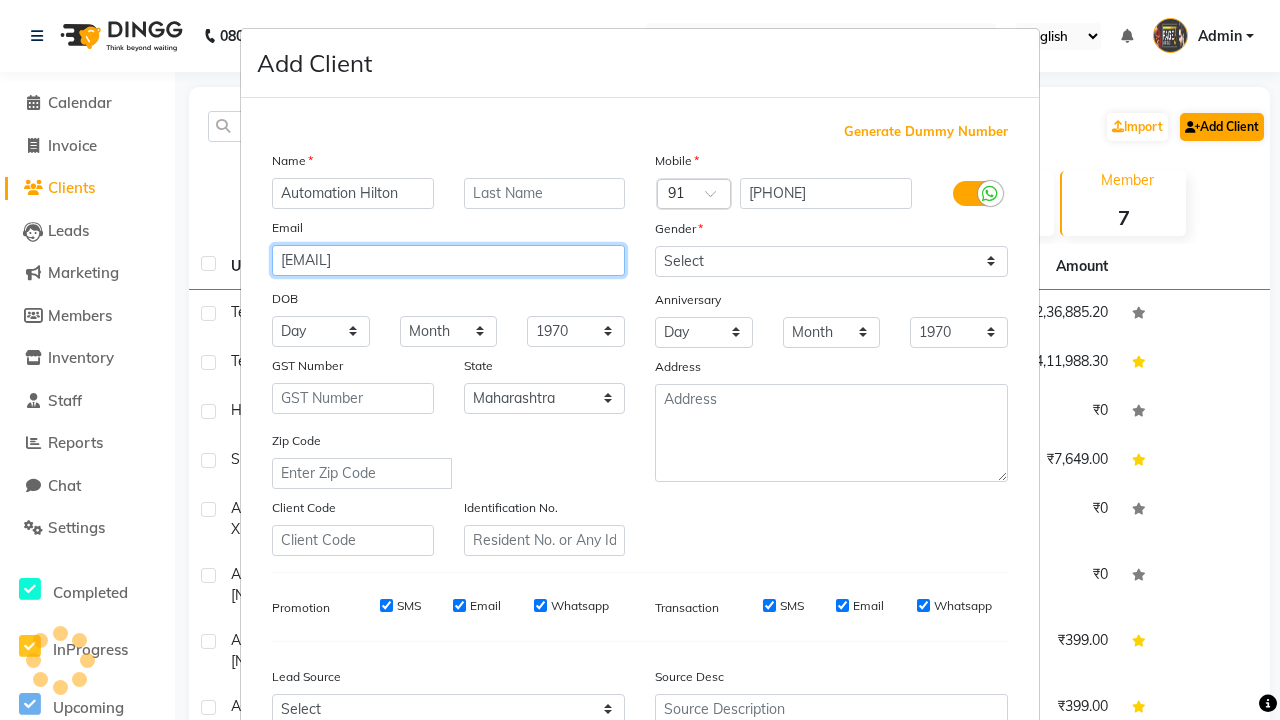 select on "male" 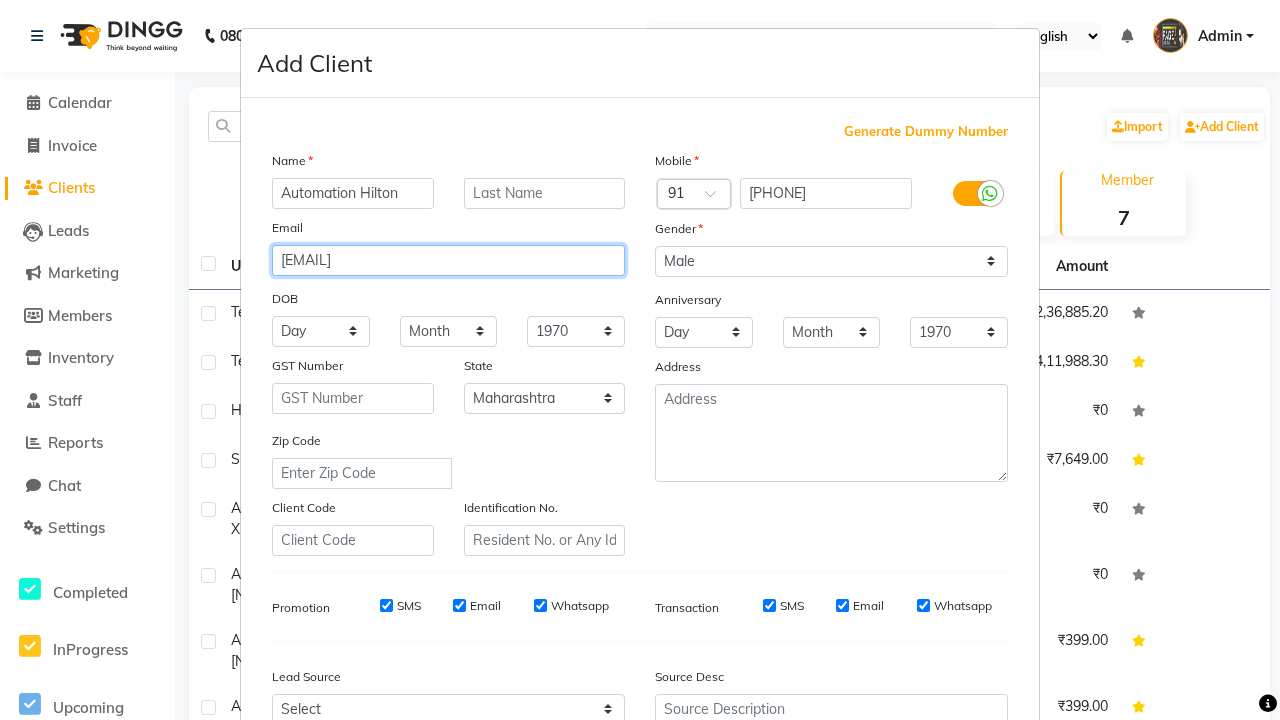 type on "[EMAIL]" 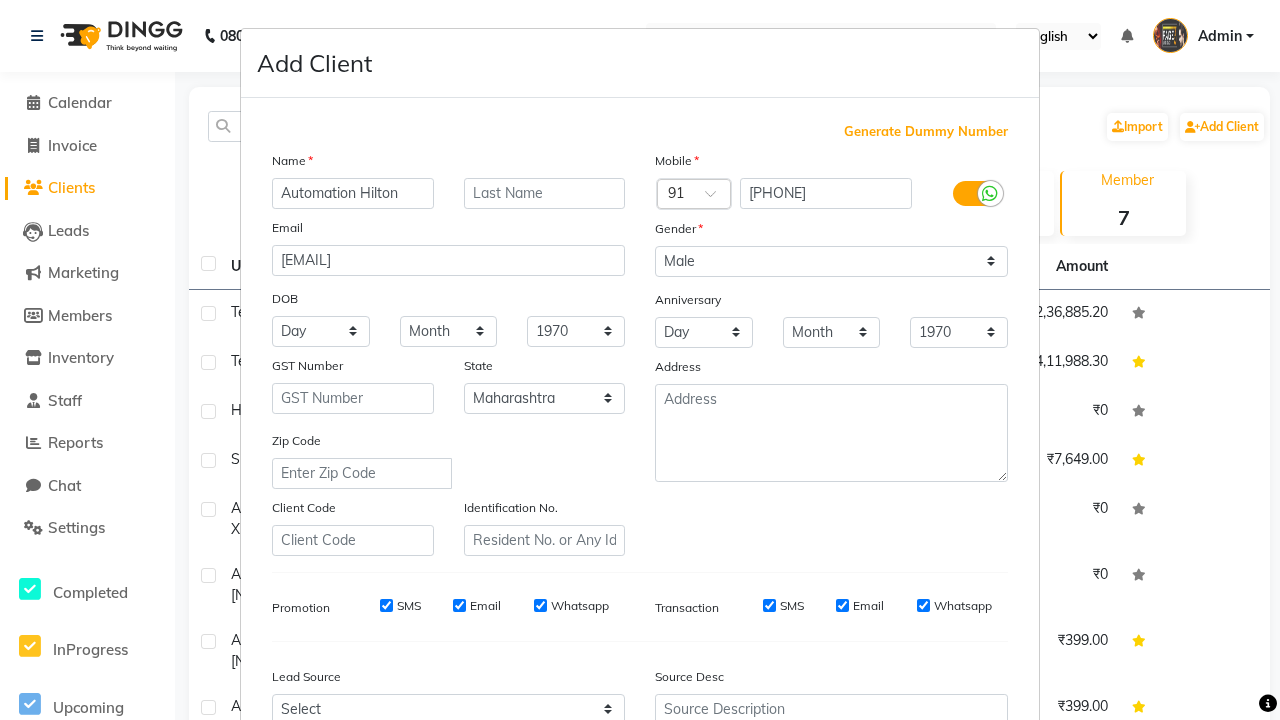 click on "Add" at bounding box center [906, 855] 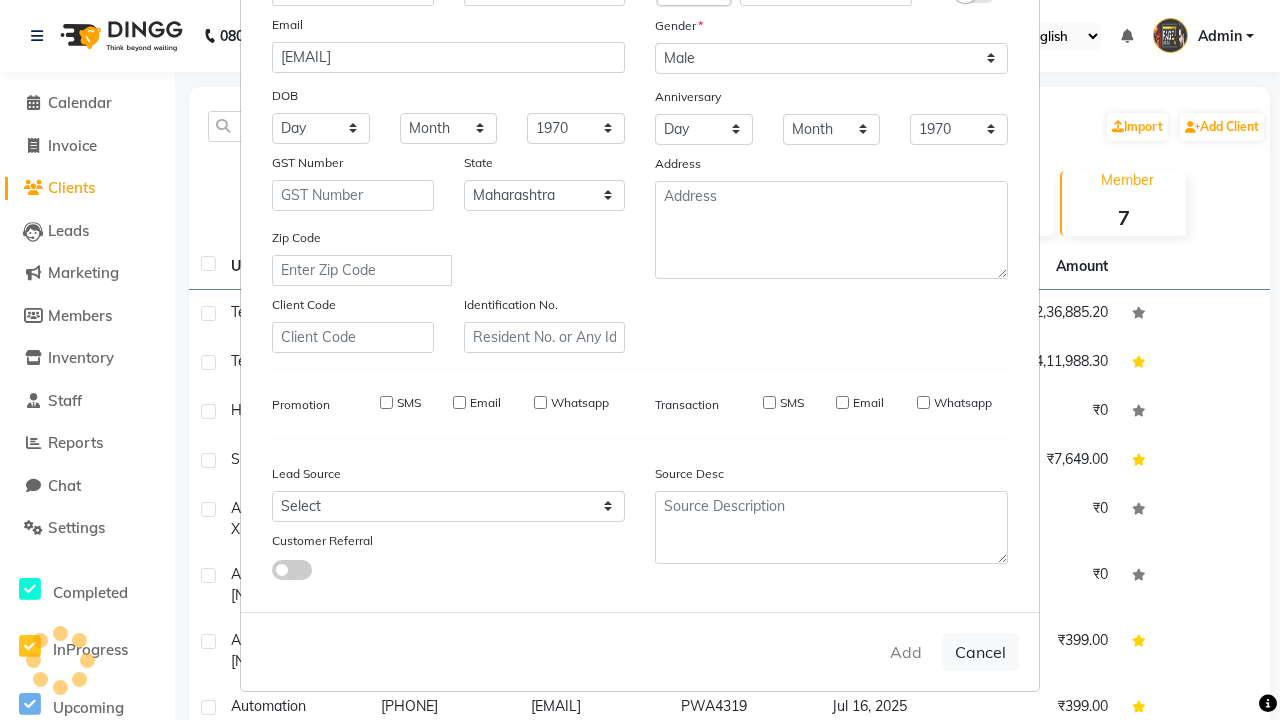 type 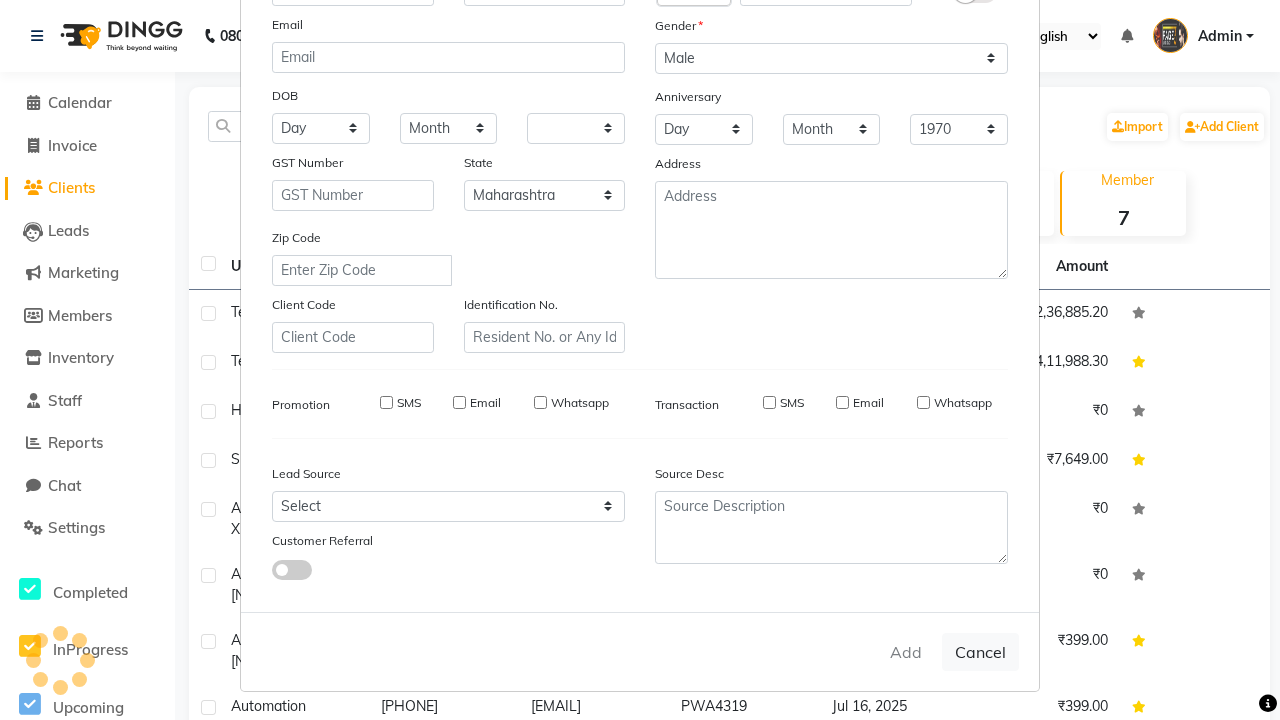 select on "null" 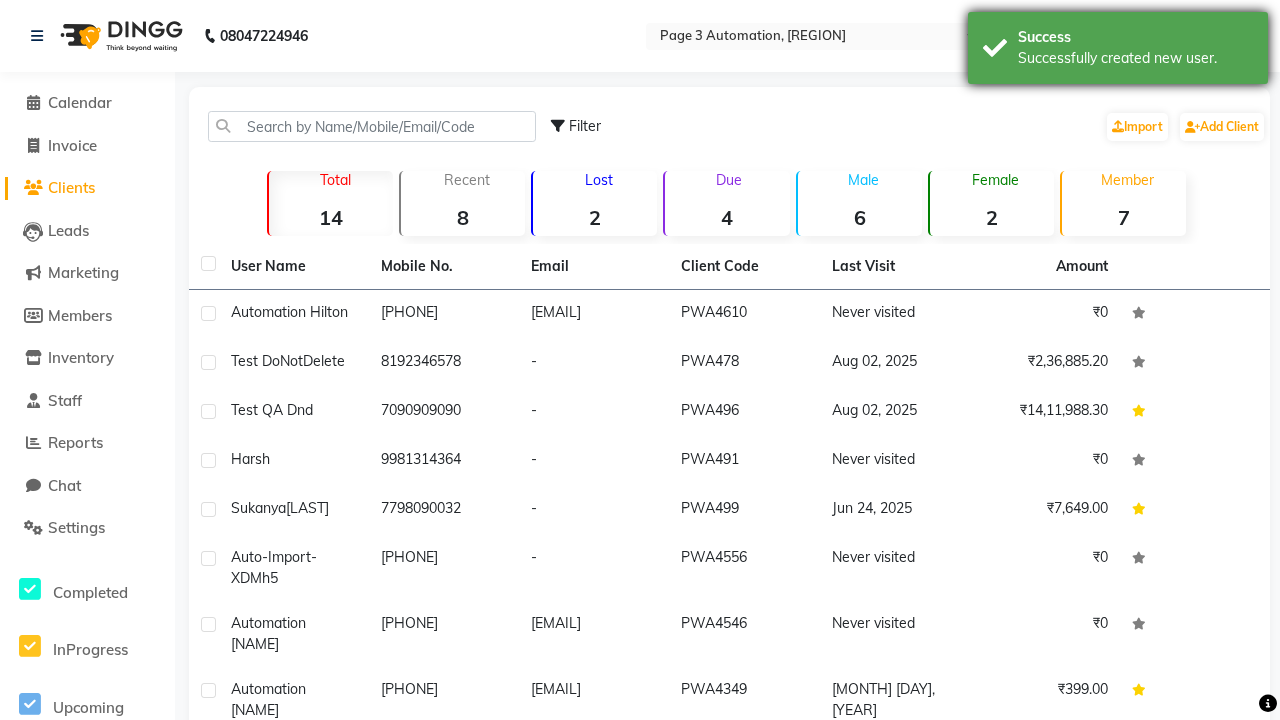click on "Successfully created new user." at bounding box center (1135, 58) 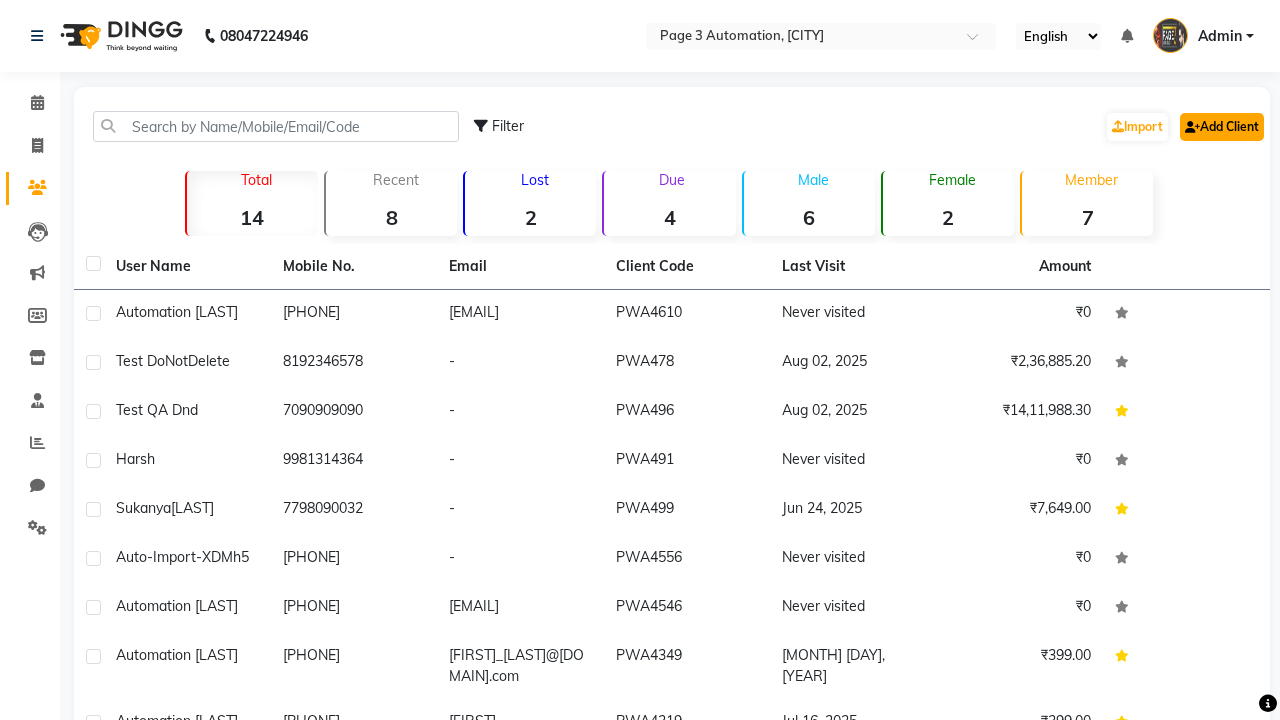 click on "Add Client" 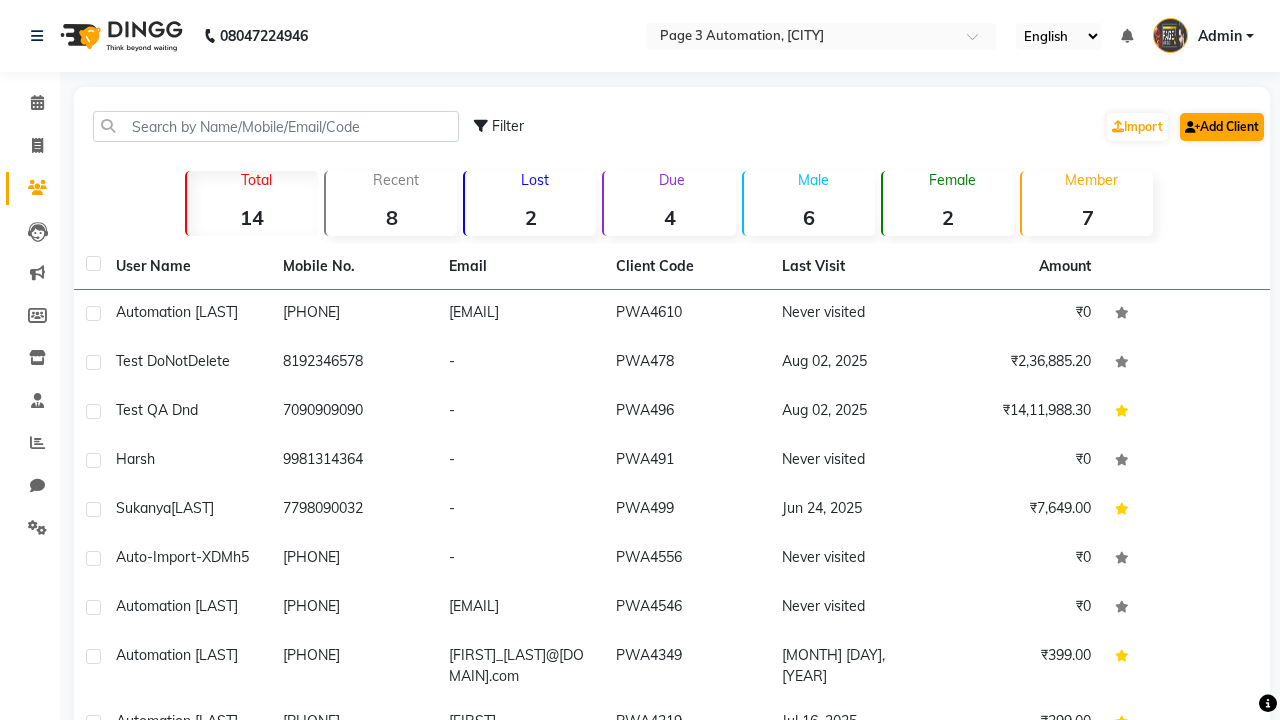 scroll, scrollTop: 0, scrollLeft: 0, axis: both 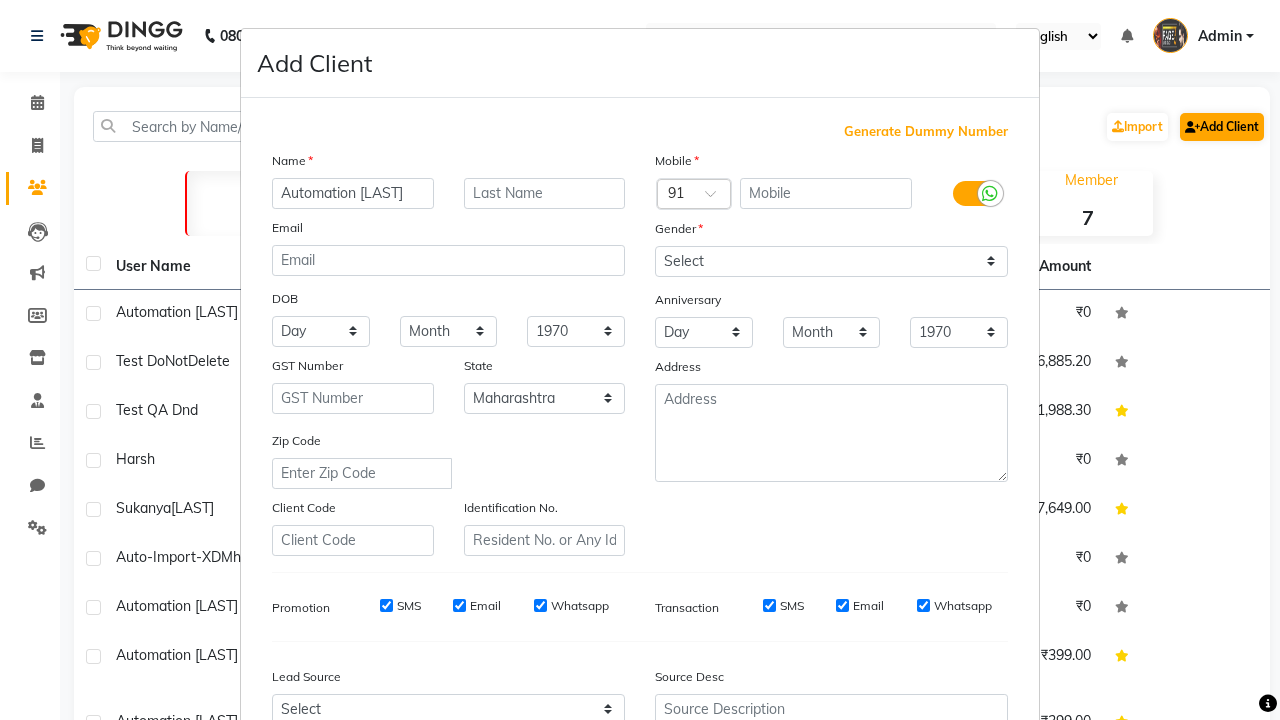 type on "[FIRST] [LAST]" 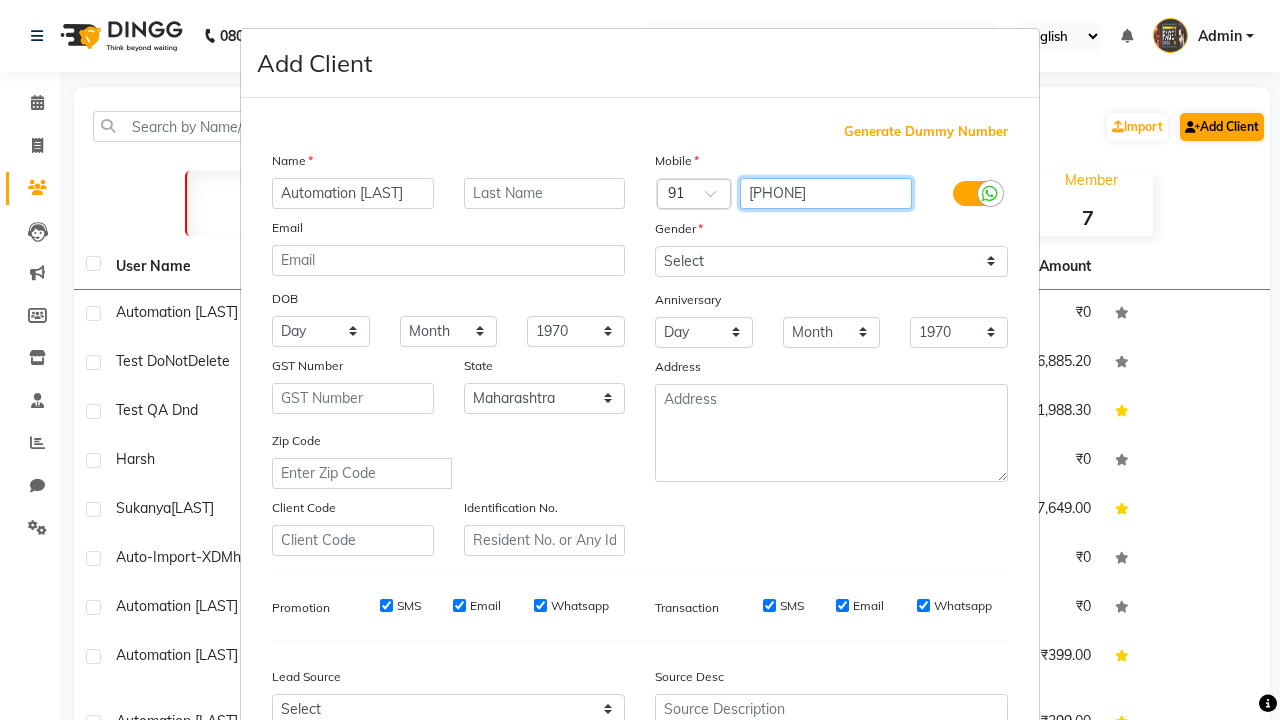 type on "[PHONE]" 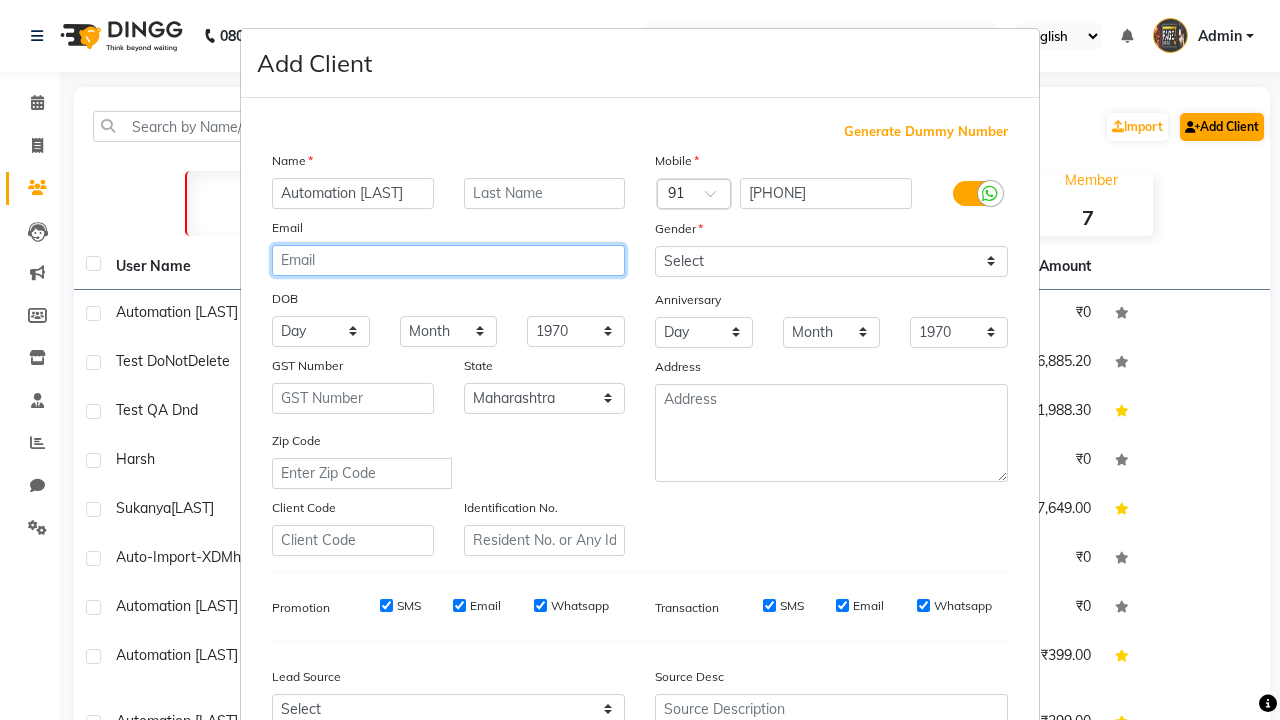 type on "[EMAIL]" 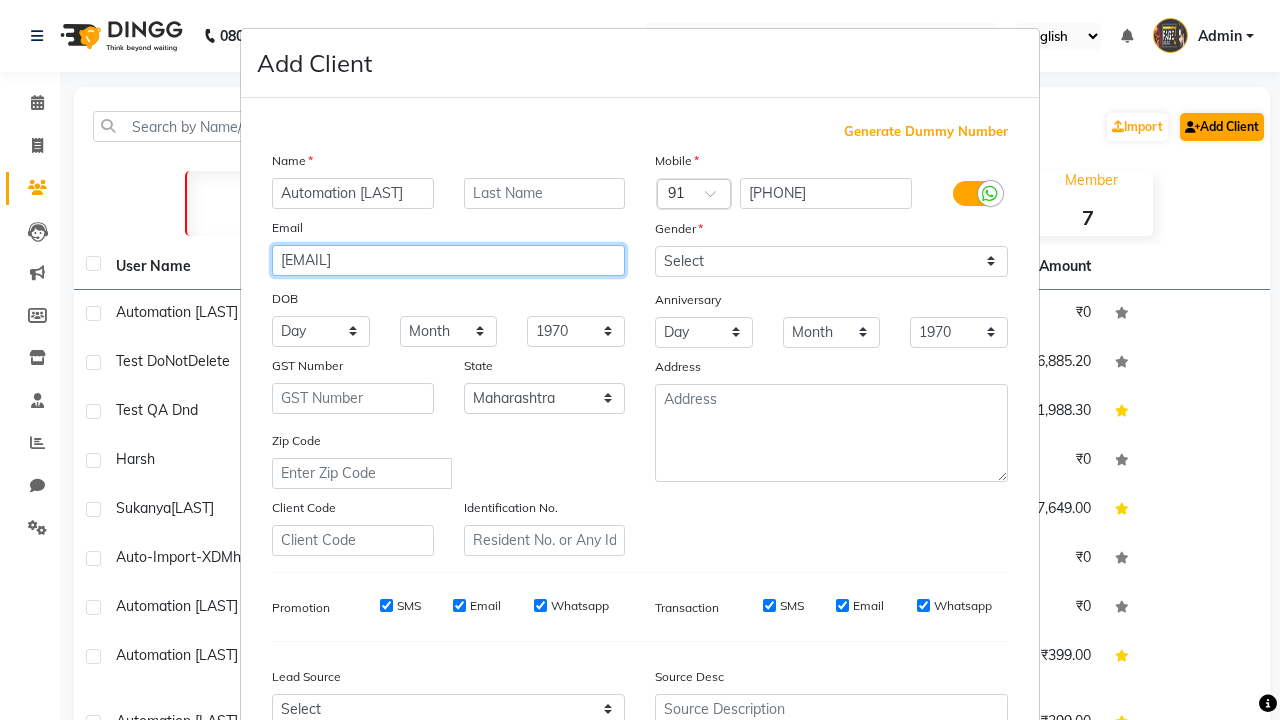 select on "male" 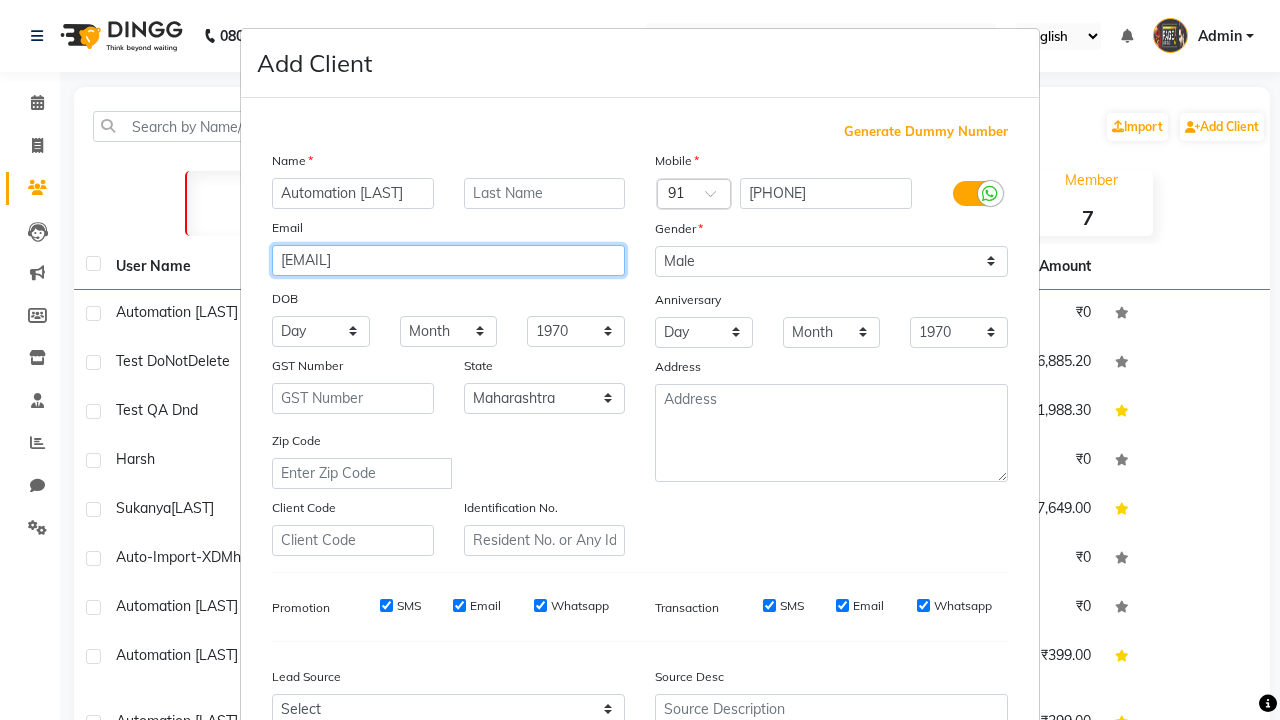 type on "[EMAIL]" 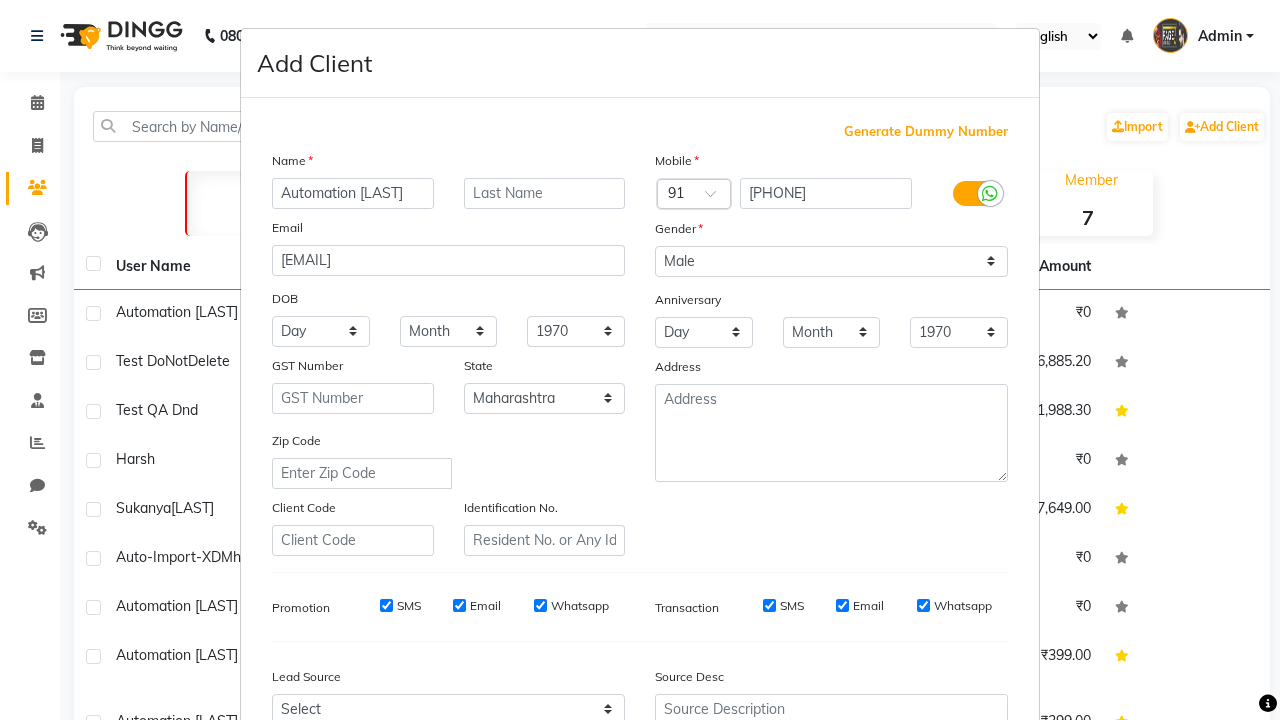 click on "Add" at bounding box center [906, 855] 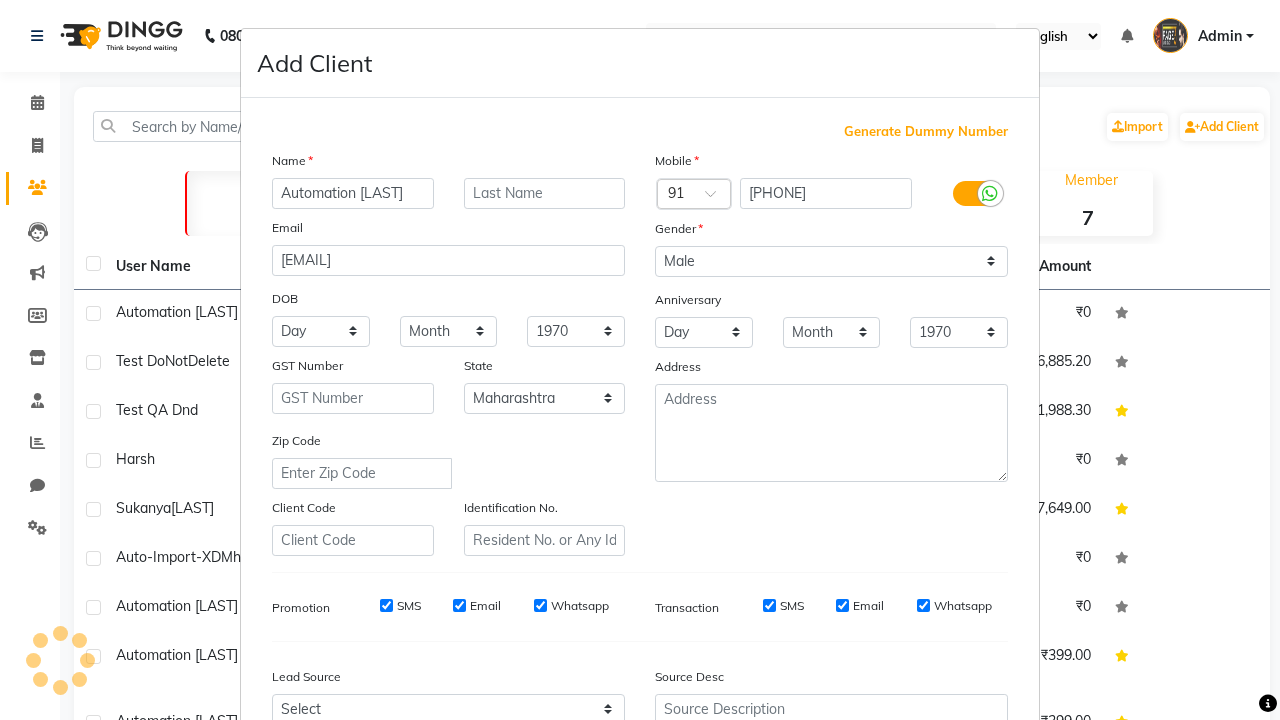 scroll, scrollTop: 203, scrollLeft: 0, axis: vertical 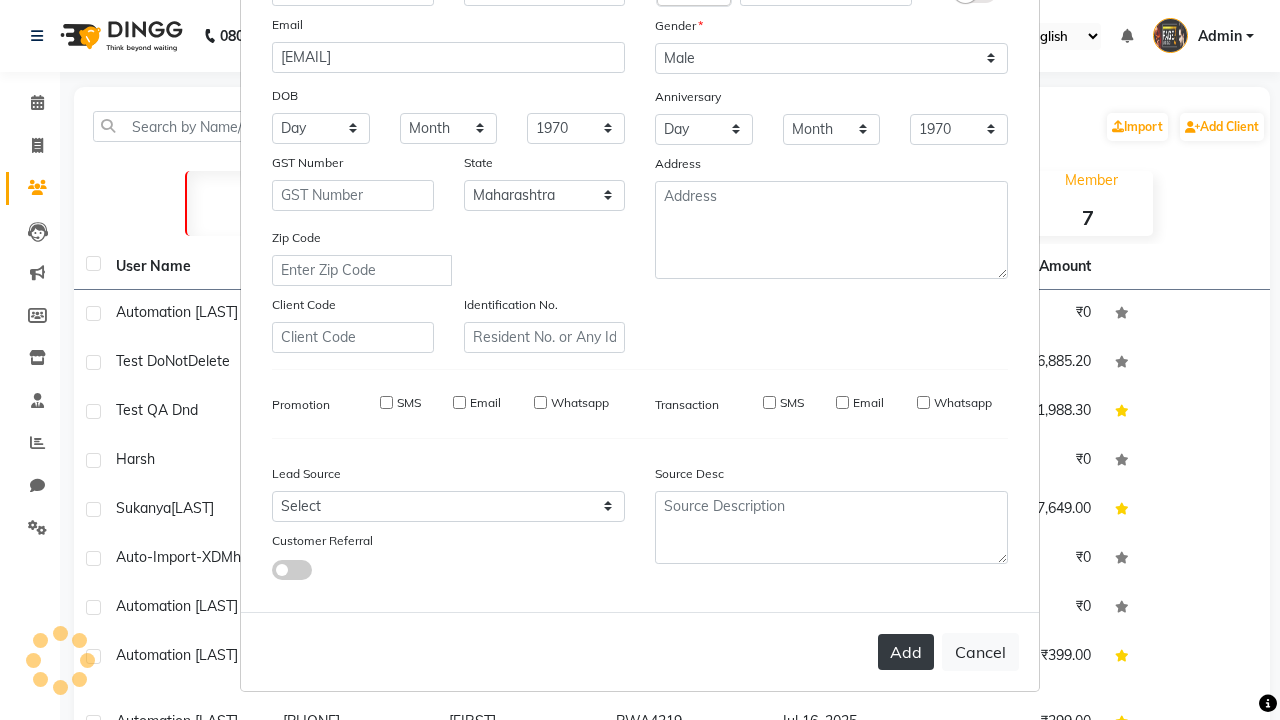 type 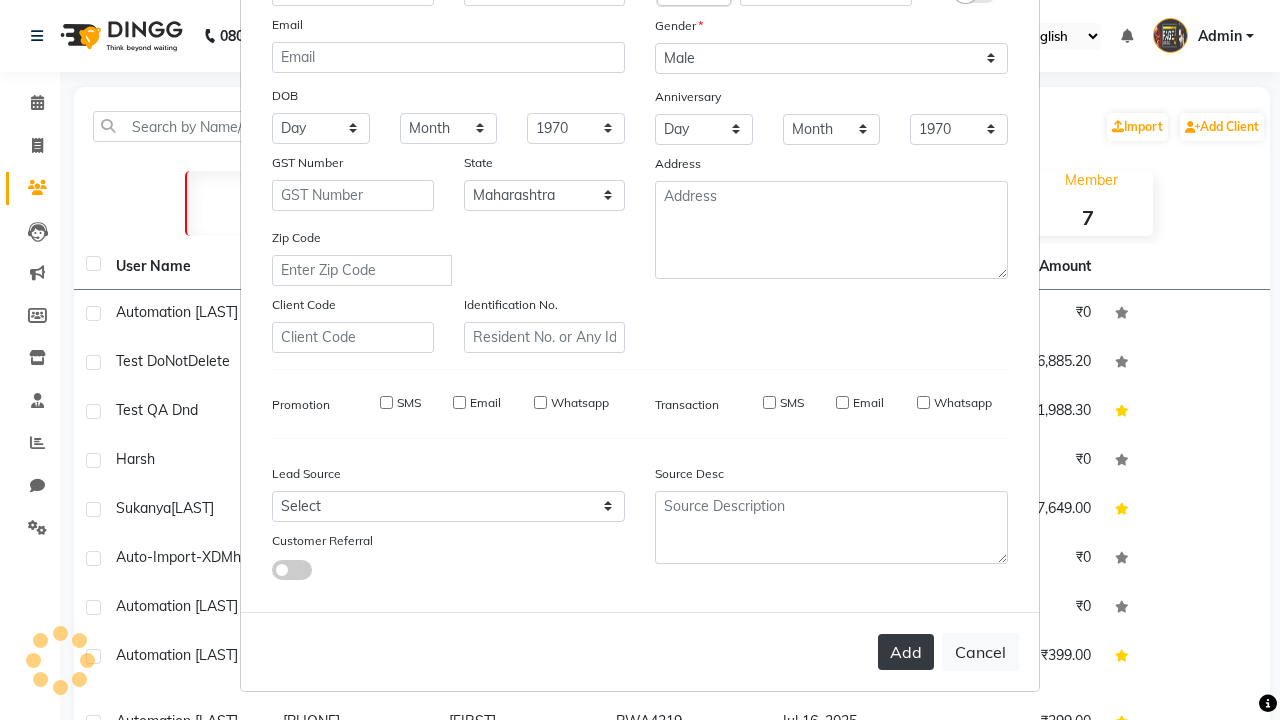 select 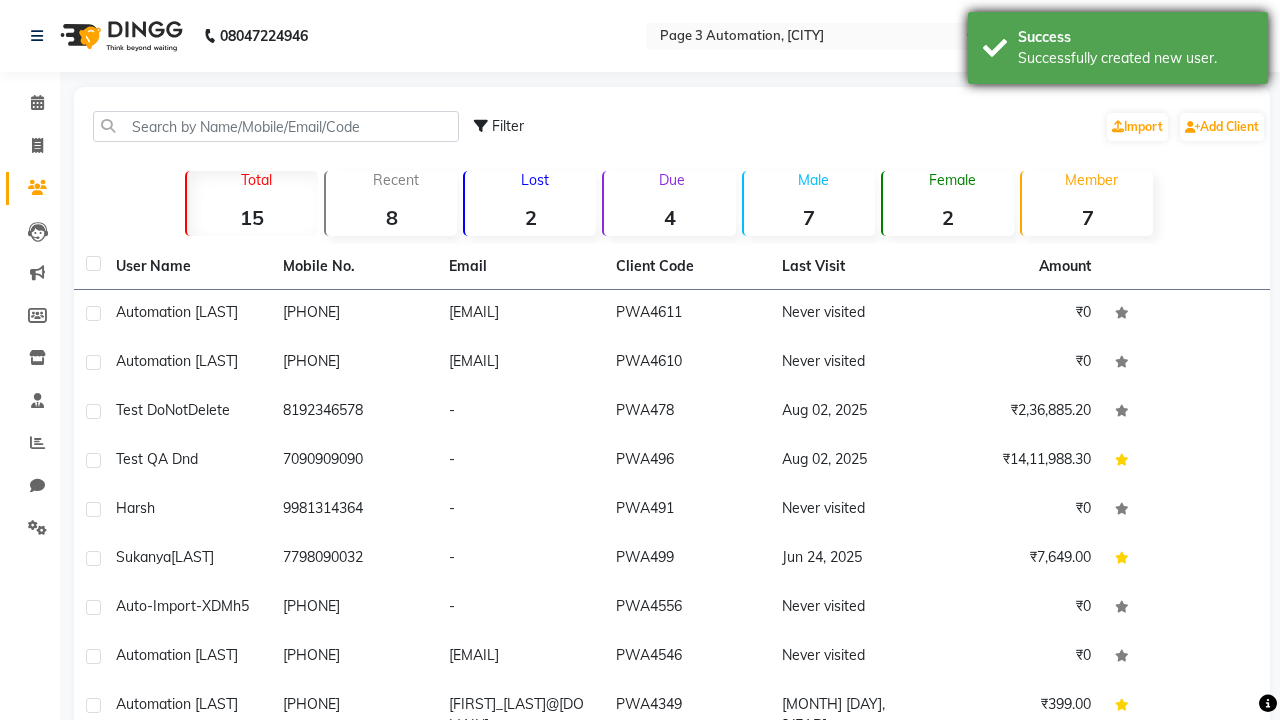 click on "Successfully created new user." at bounding box center (1135, 58) 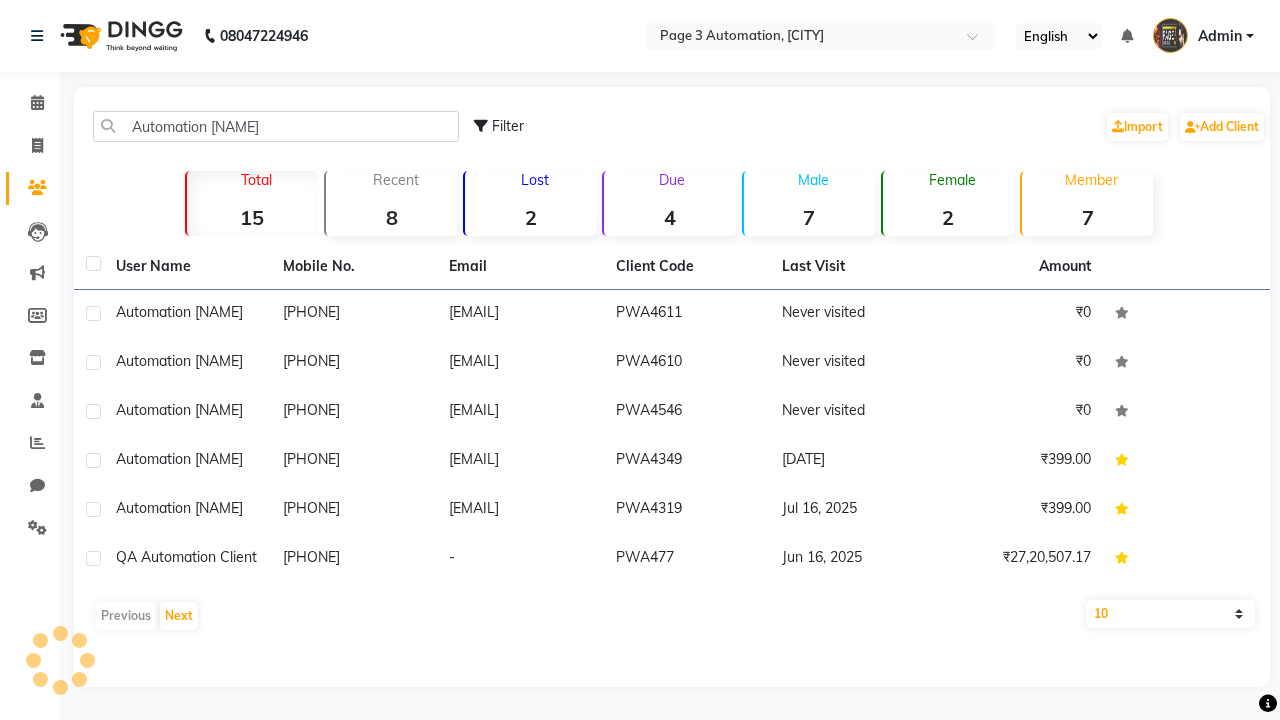 scroll, scrollTop: 0, scrollLeft: 0, axis: both 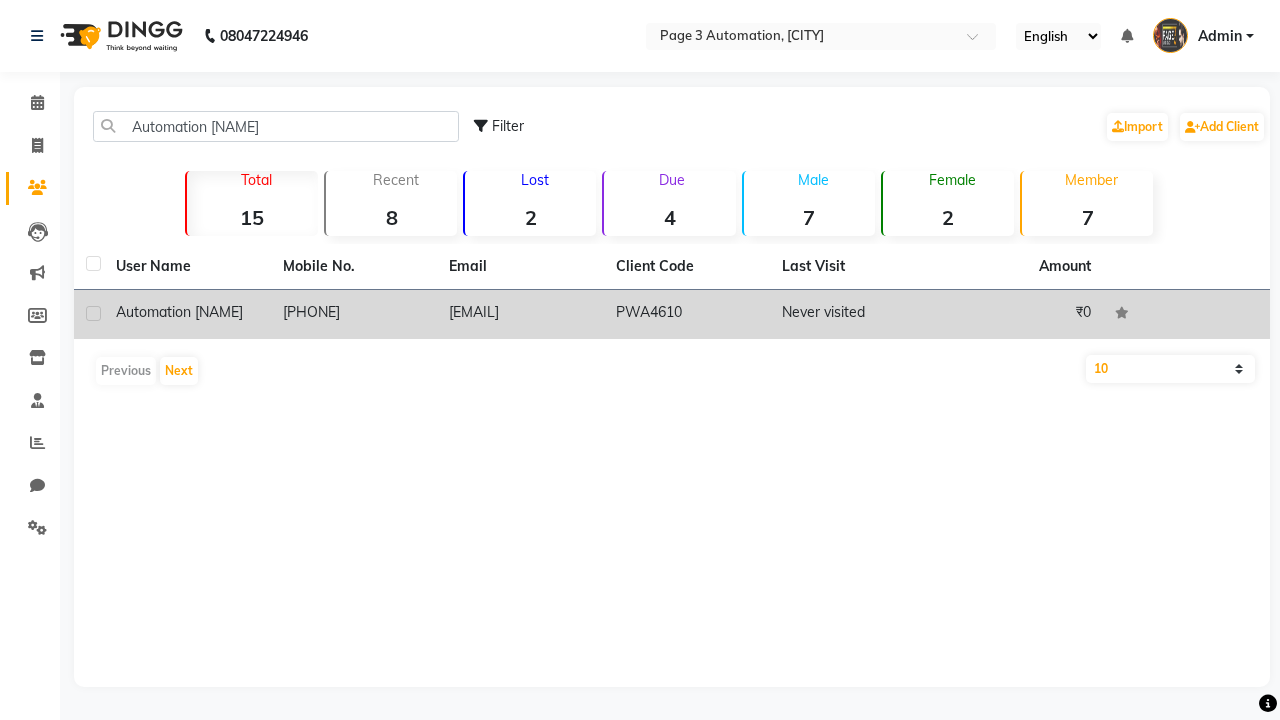 click on "PWA4610" 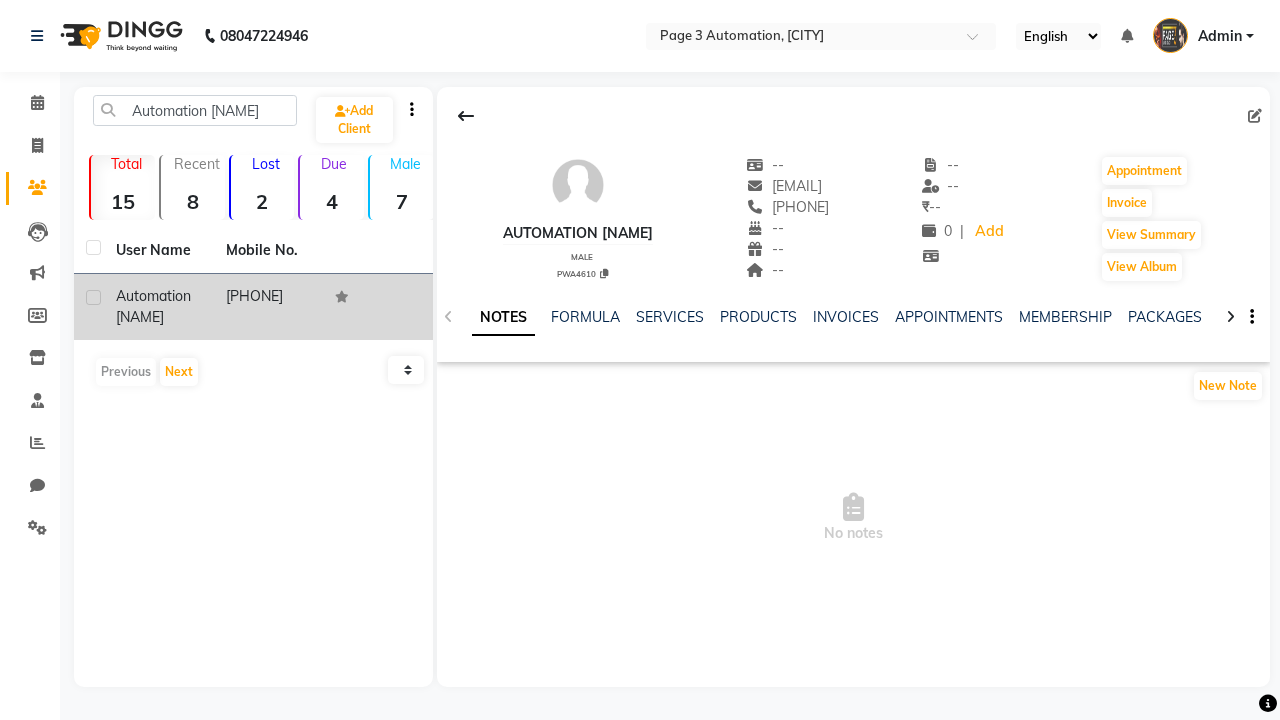 click on "FAMILY" 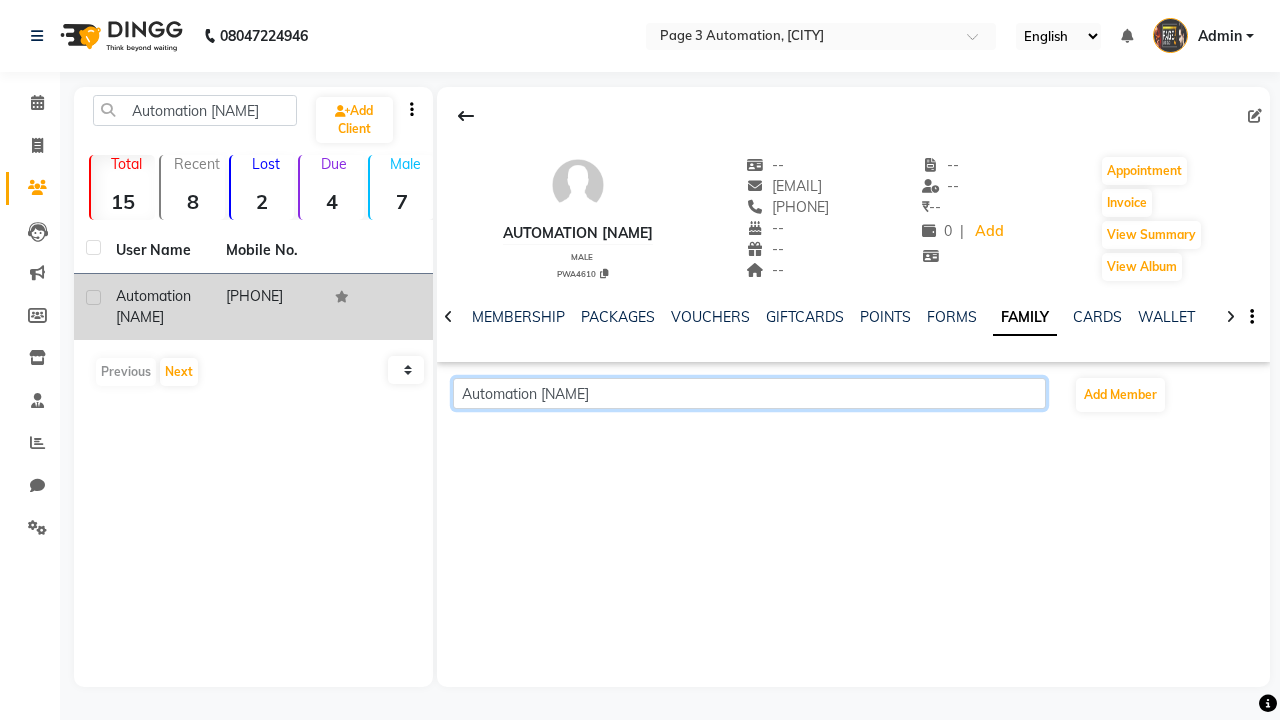scroll, scrollTop: 0, scrollLeft: 353, axis: horizontal 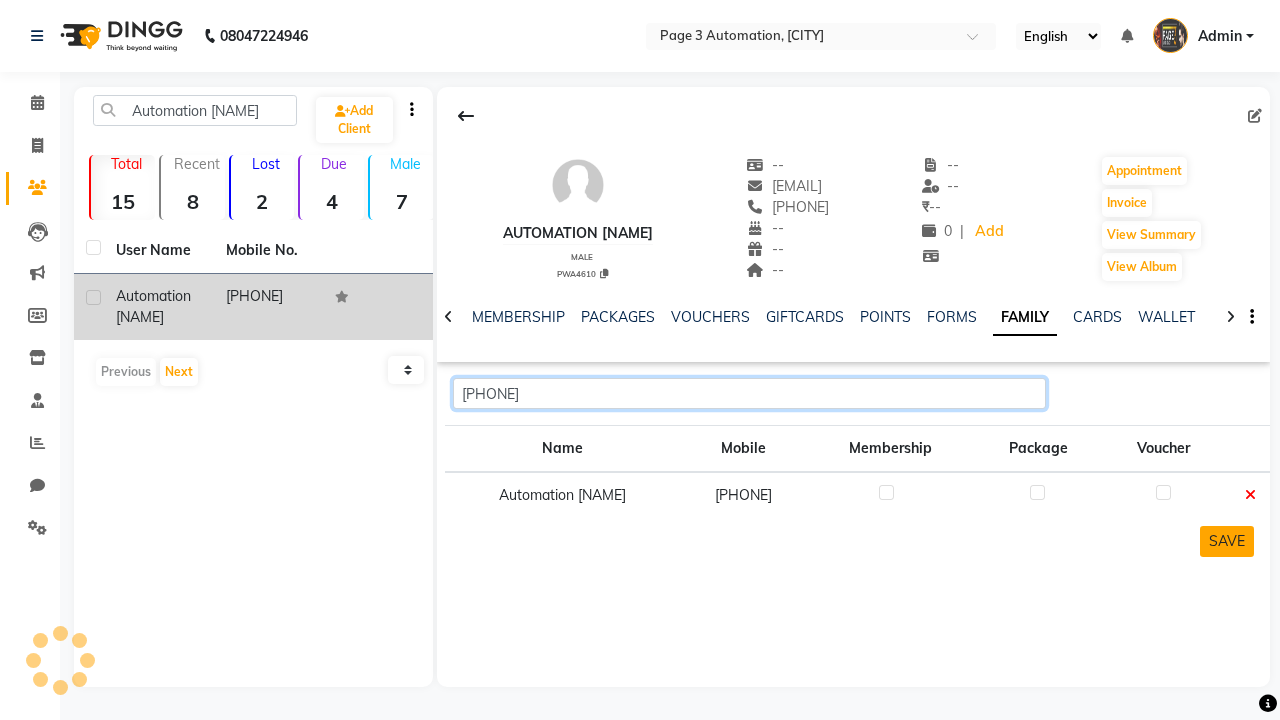 type on "[PHONE]" 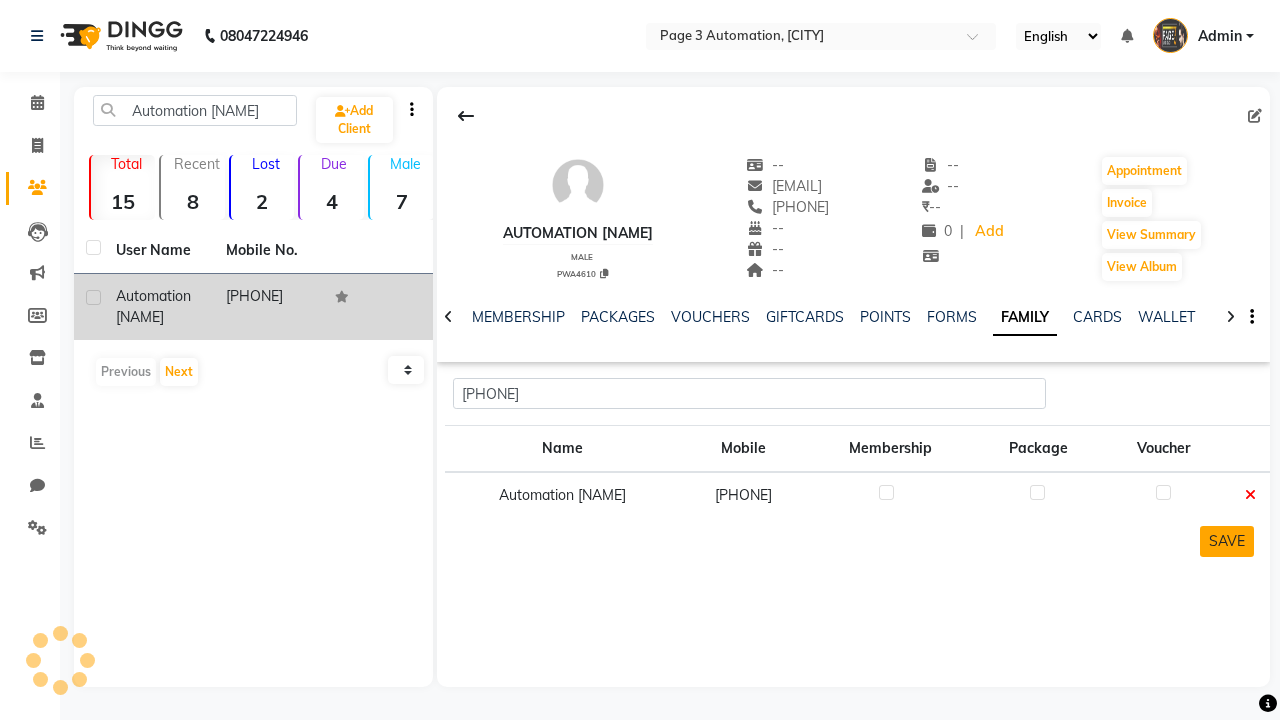 click on "SAVE" 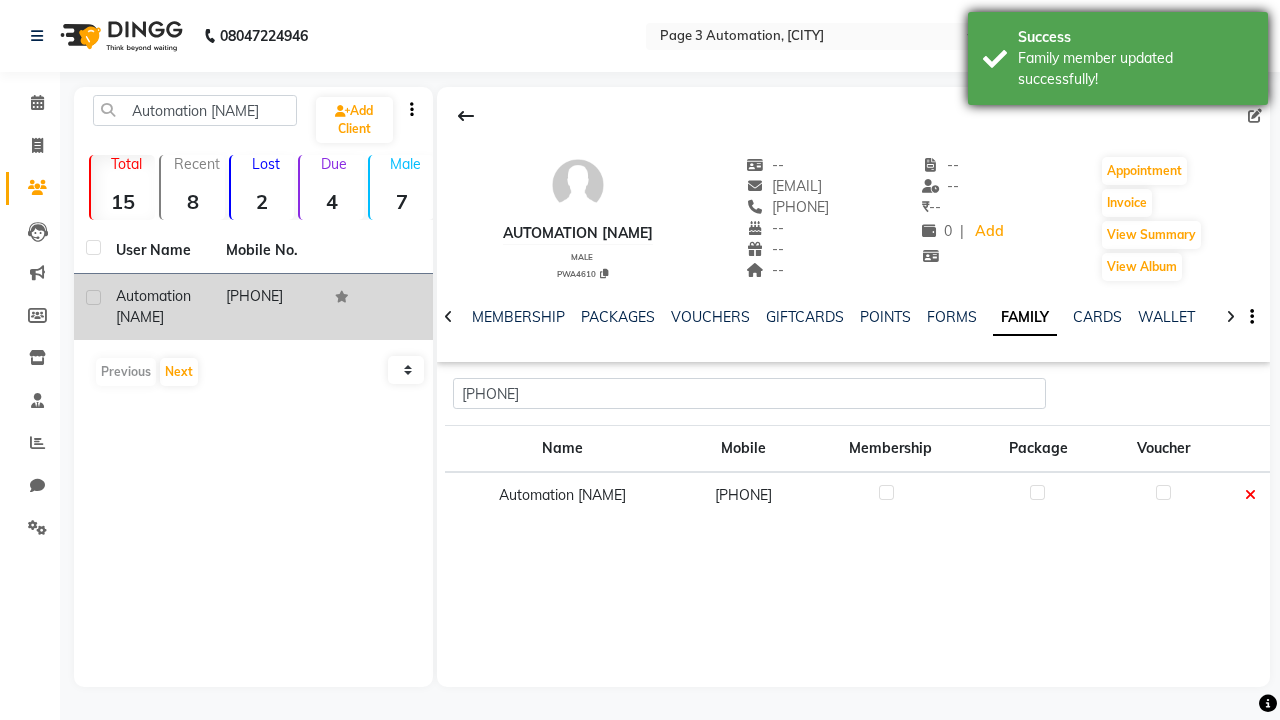 click on "Family member updated successfully!" at bounding box center [1135, 69] 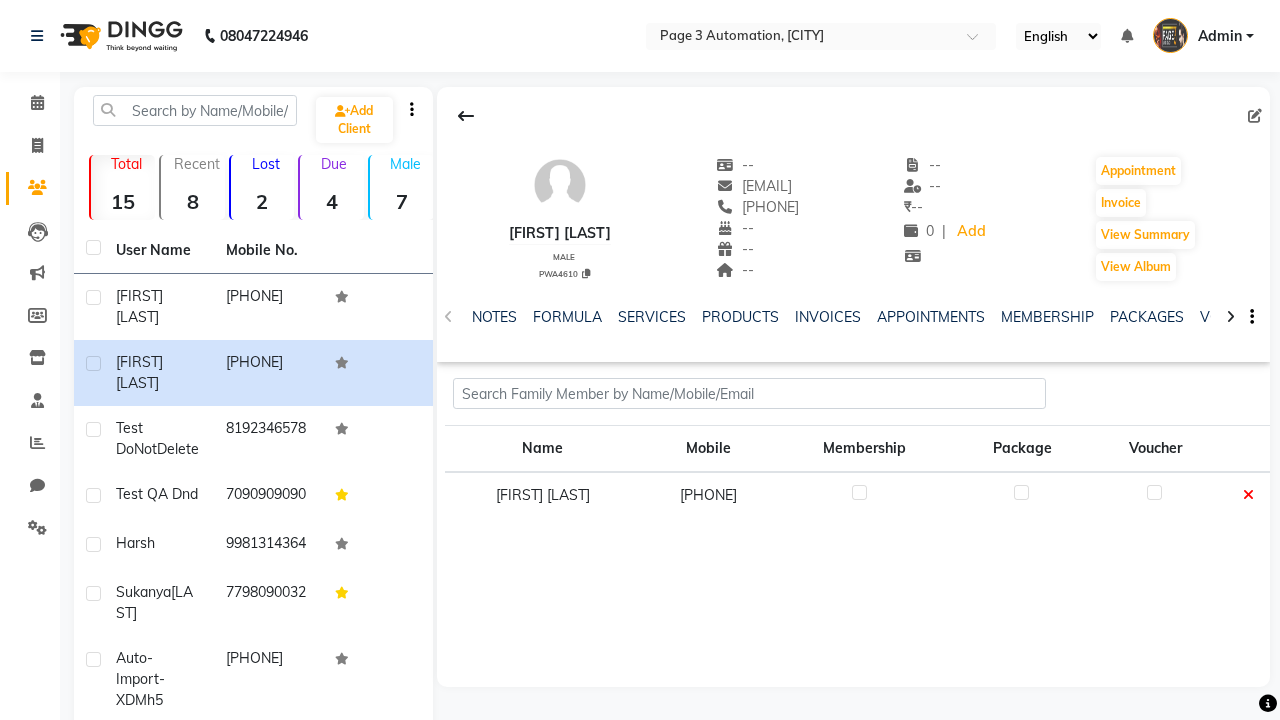scroll, scrollTop: 0, scrollLeft: 0, axis: both 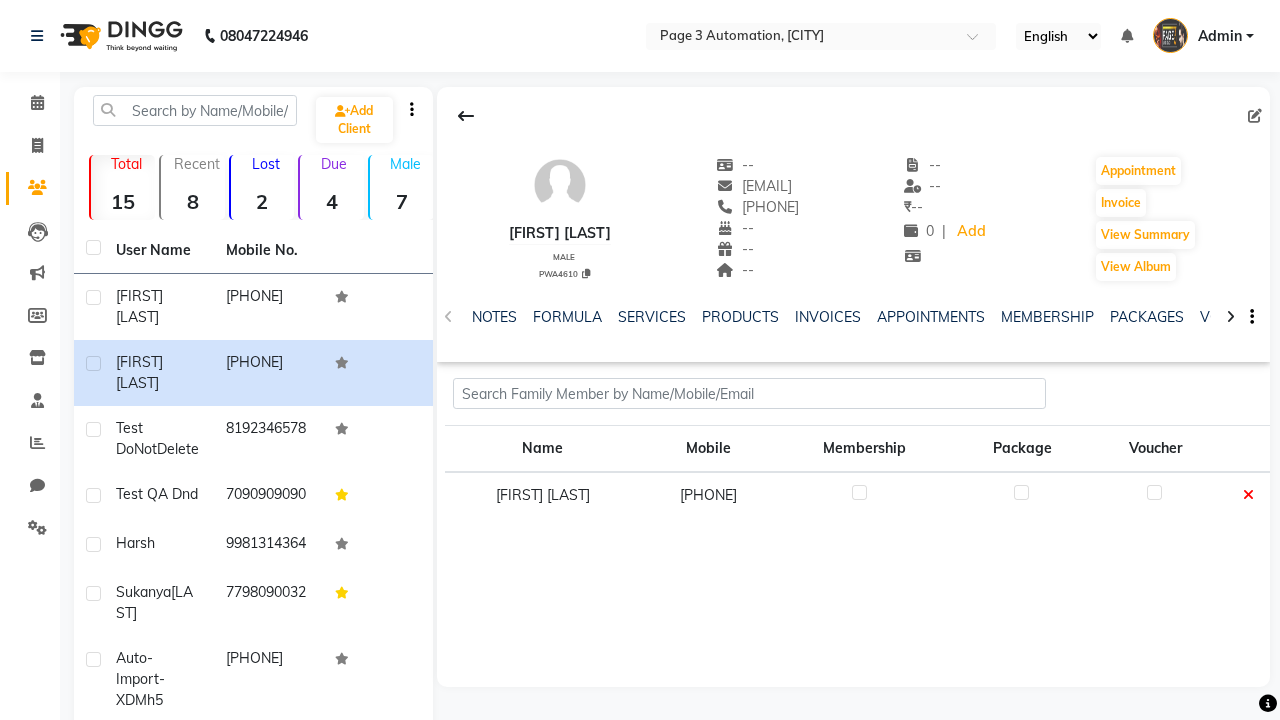 click 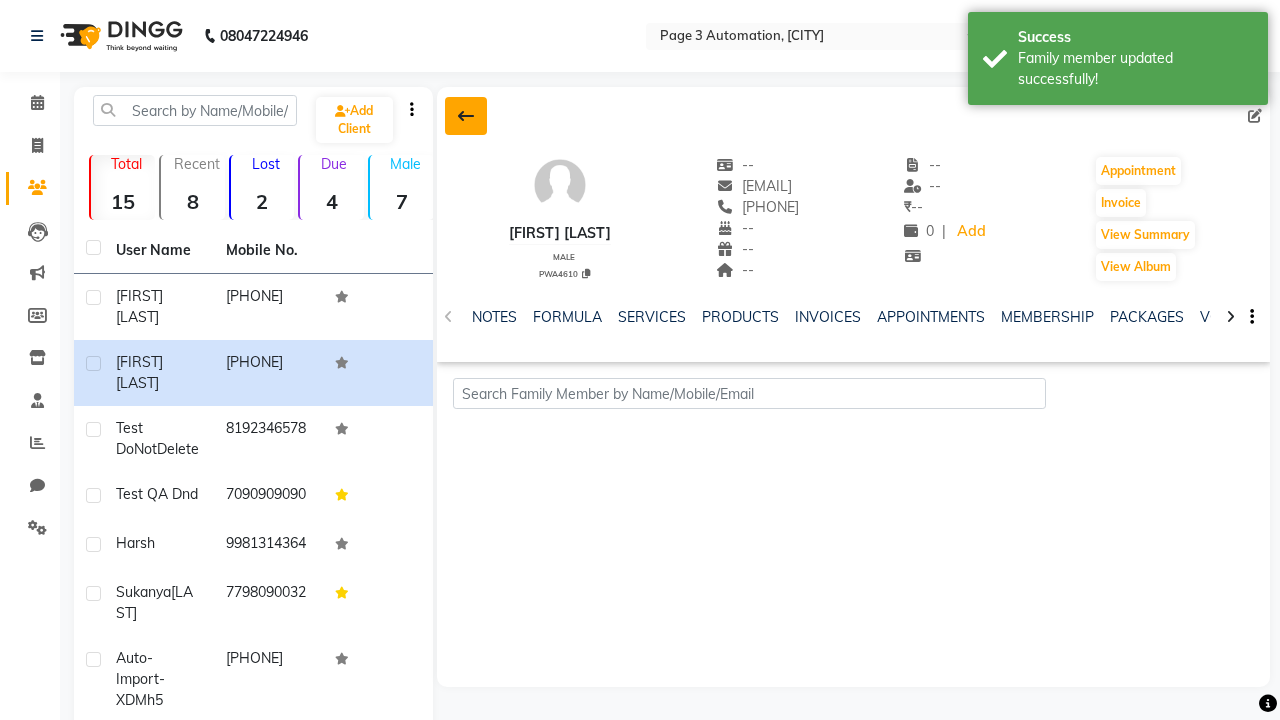 click on "Family member updated successfully!" at bounding box center (1135, 69) 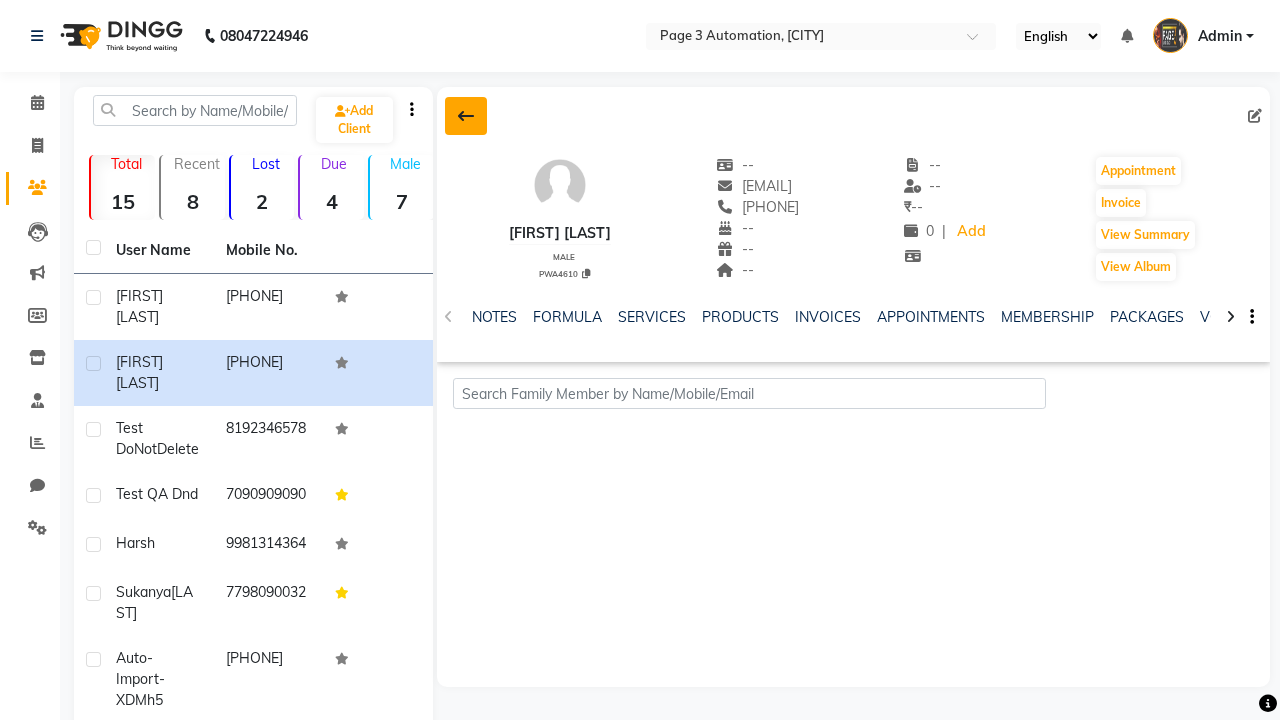 click 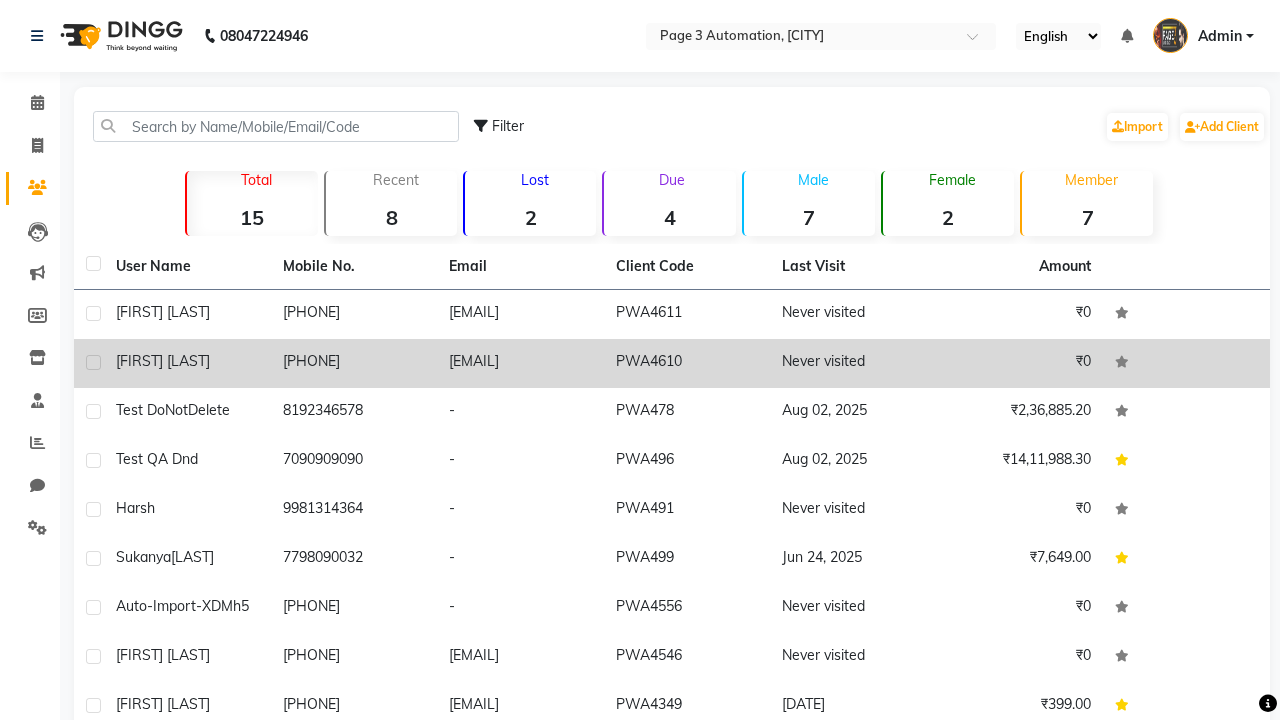 click 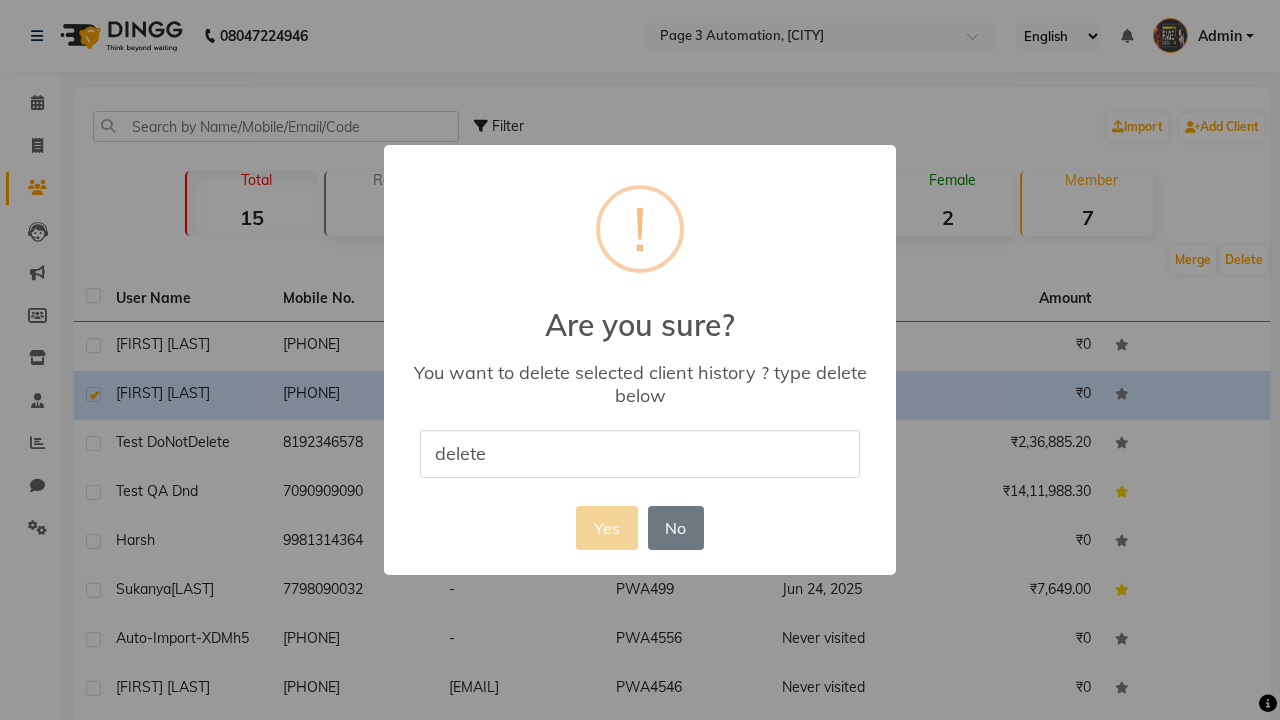 type on "delete" 